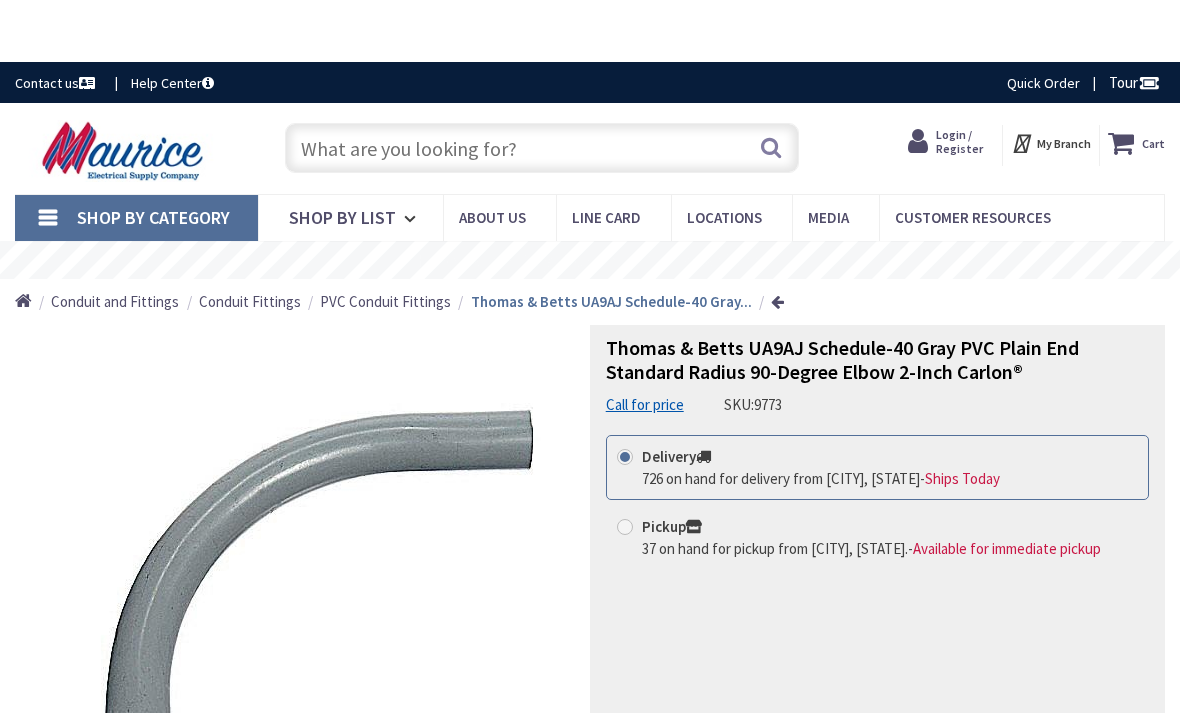 scroll, scrollTop: -6, scrollLeft: 0, axis: vertical 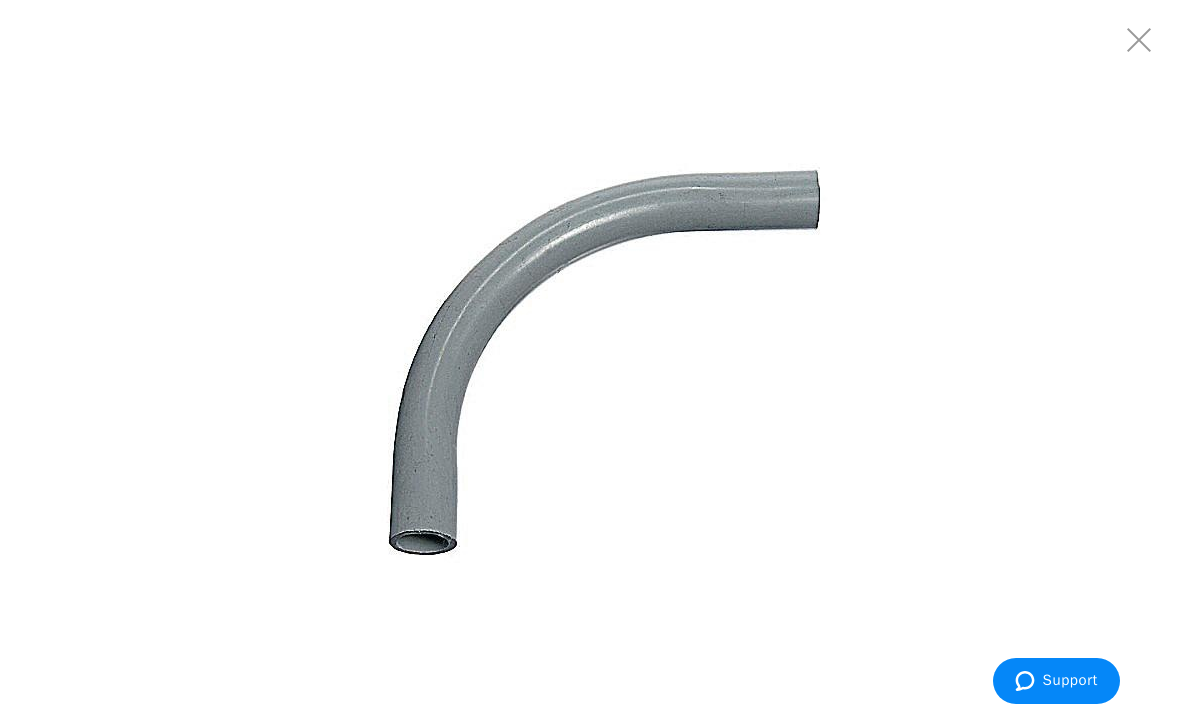 type on "4x4 box" 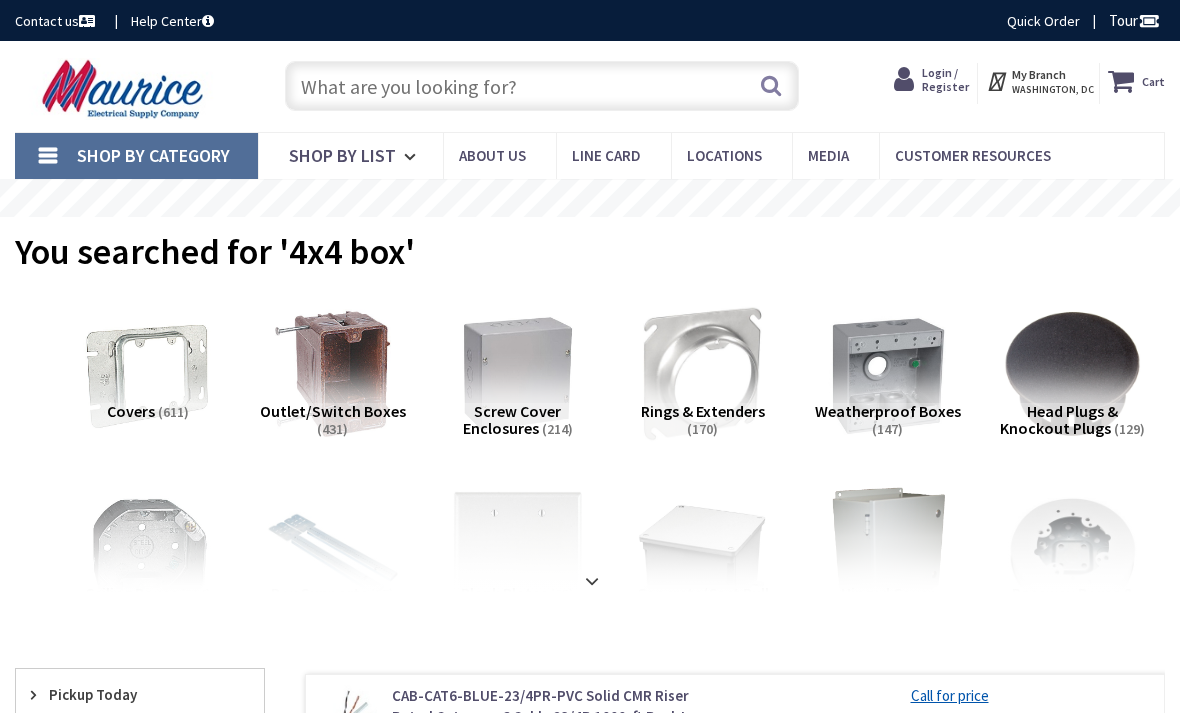 scroll, scrollTop: 0, scrollLeft: 0, axis: both 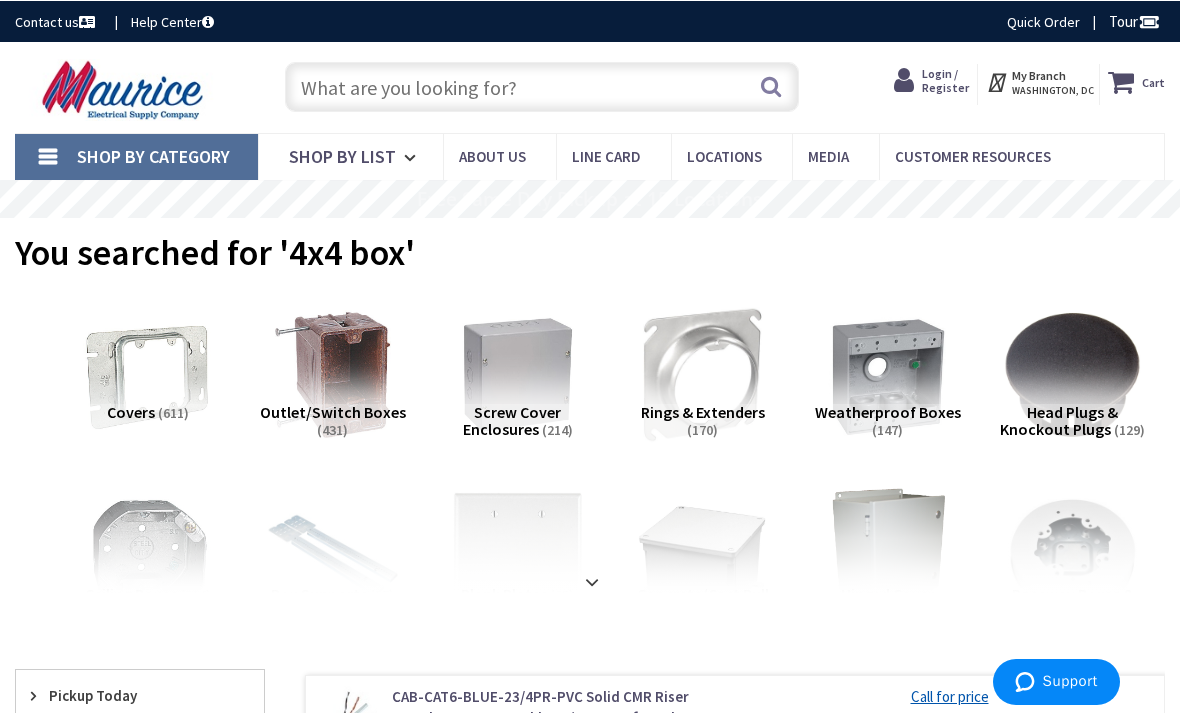click at bounding box center [542, 86] 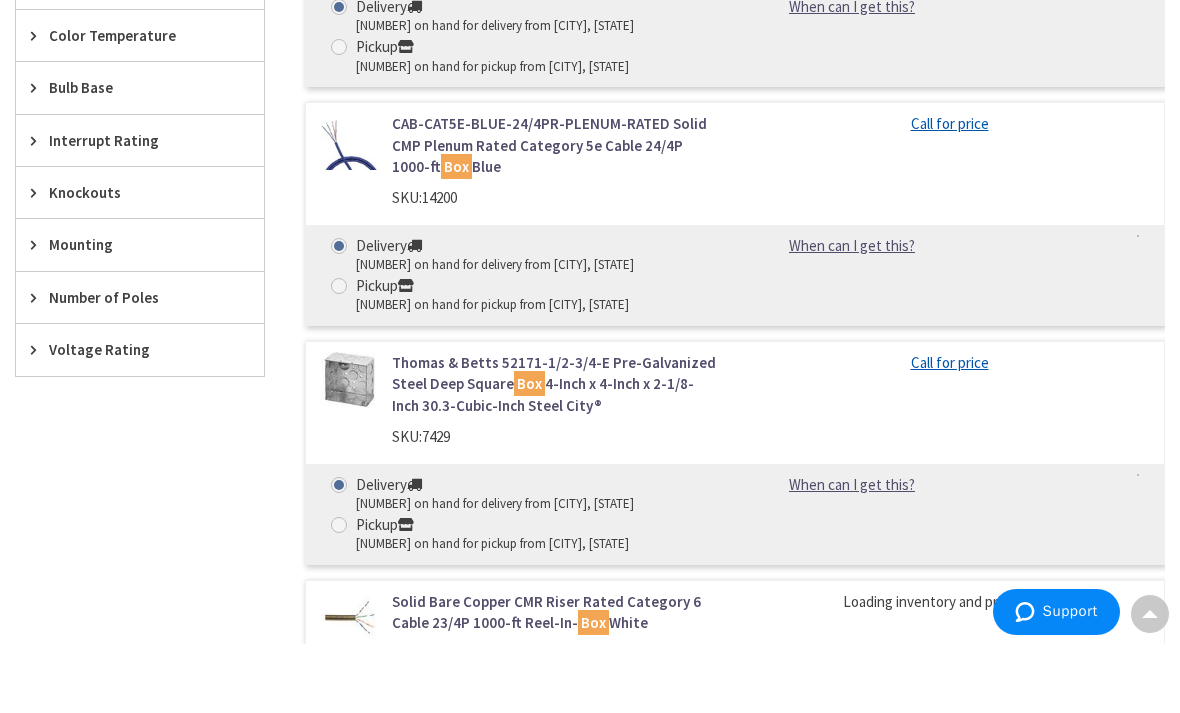 scroll, scrollTop: 1230, scrollLeft: 0, axis: vertical 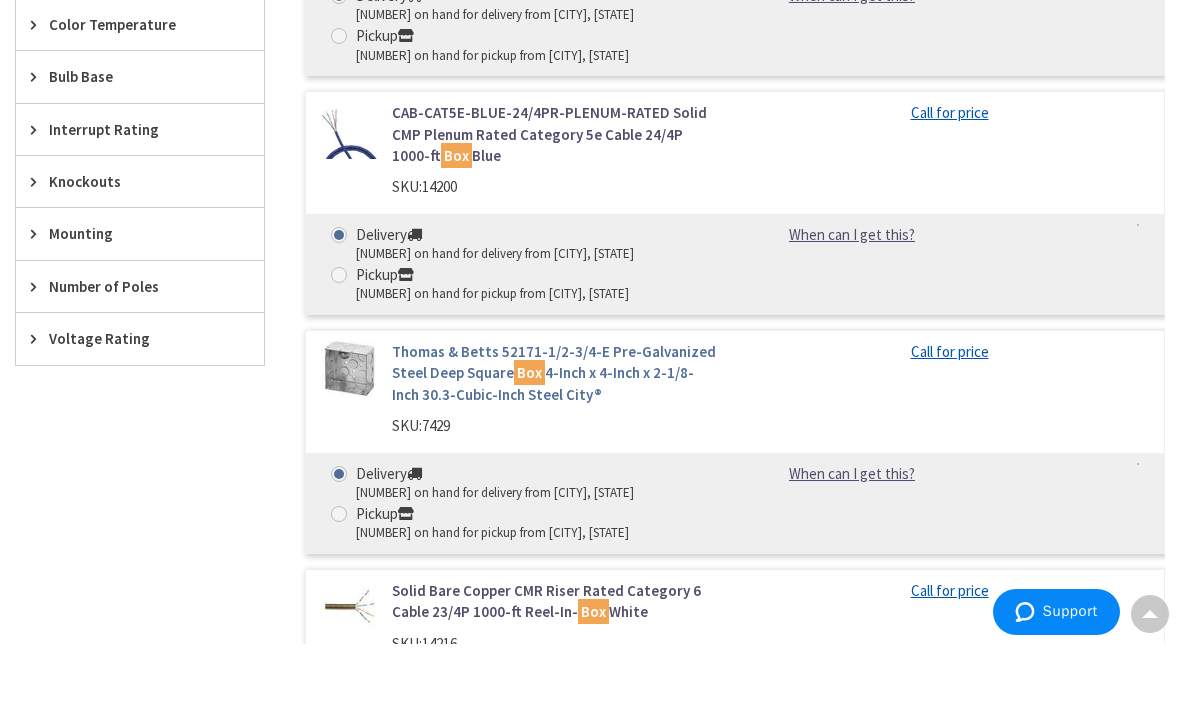 click on "Thomas & Betts 52171-1/2-3/4-E Pre-Galvanized Steel Deep Square  Box  4-Inch x 4-Inch x 2-1/8-Inch 30.3-Cubic-Inch Steel City®" at bounding box center [556, 442] 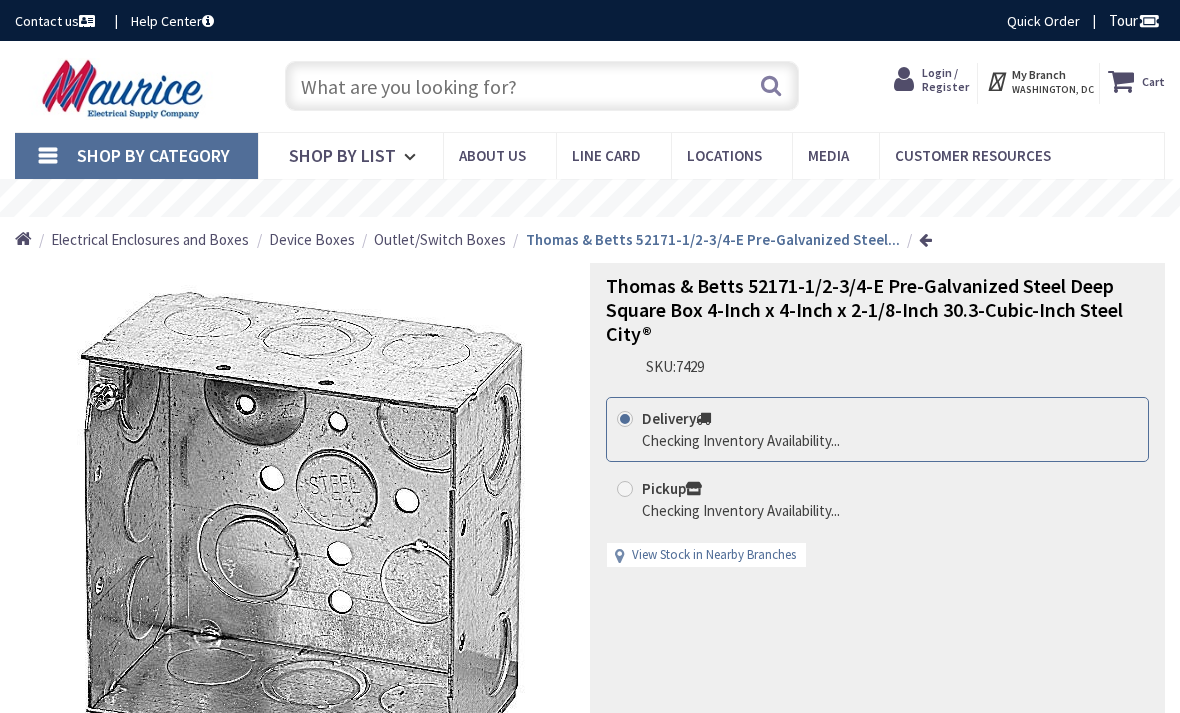 scroll, scrollTop: 0, scrollLeft: 0, axis: both 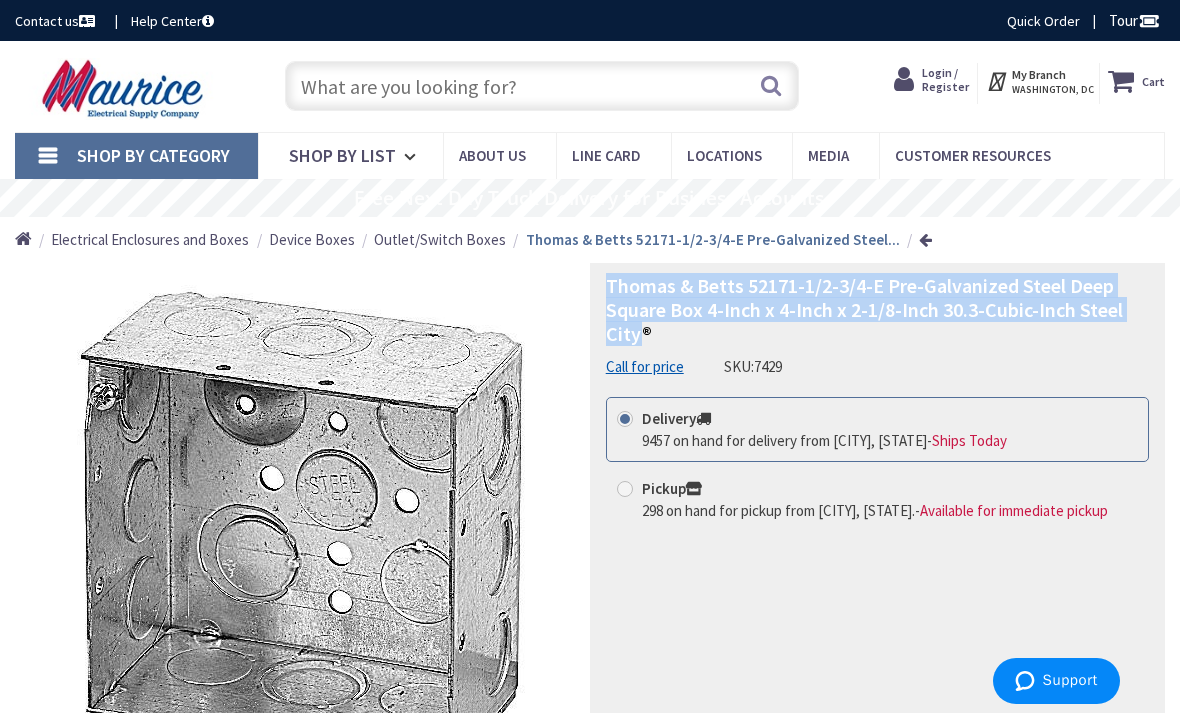 click at bounding box center [542, 86] 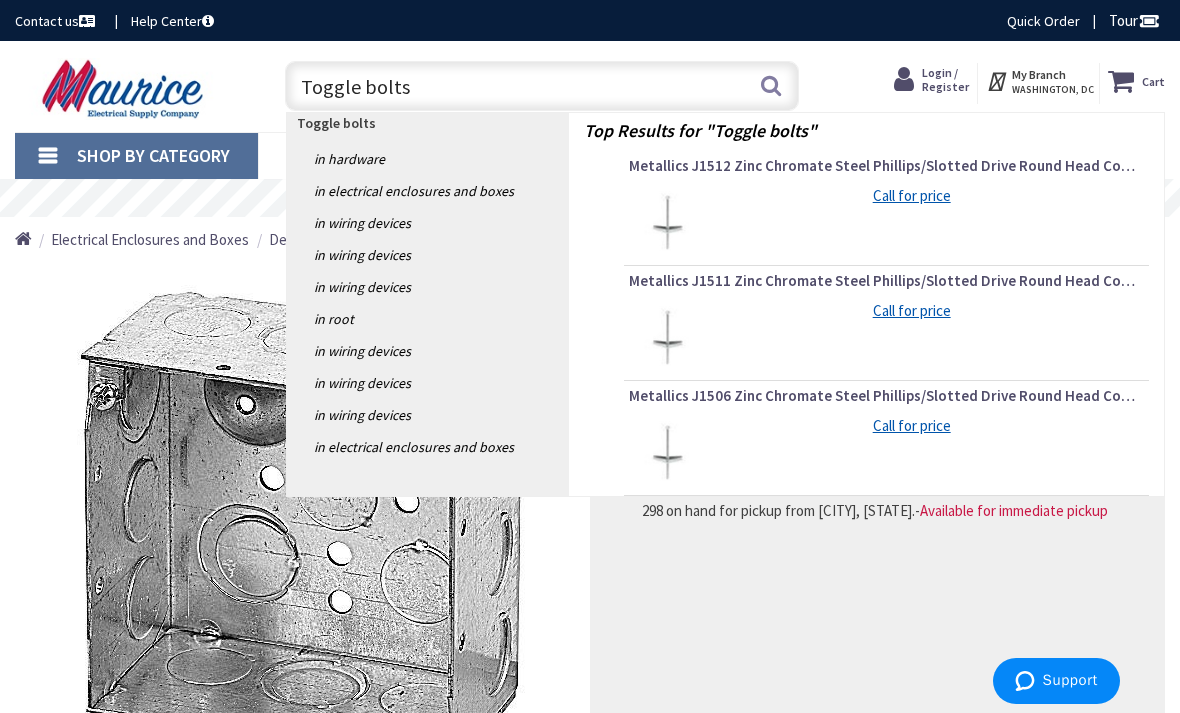 type on "Toggle bolts" 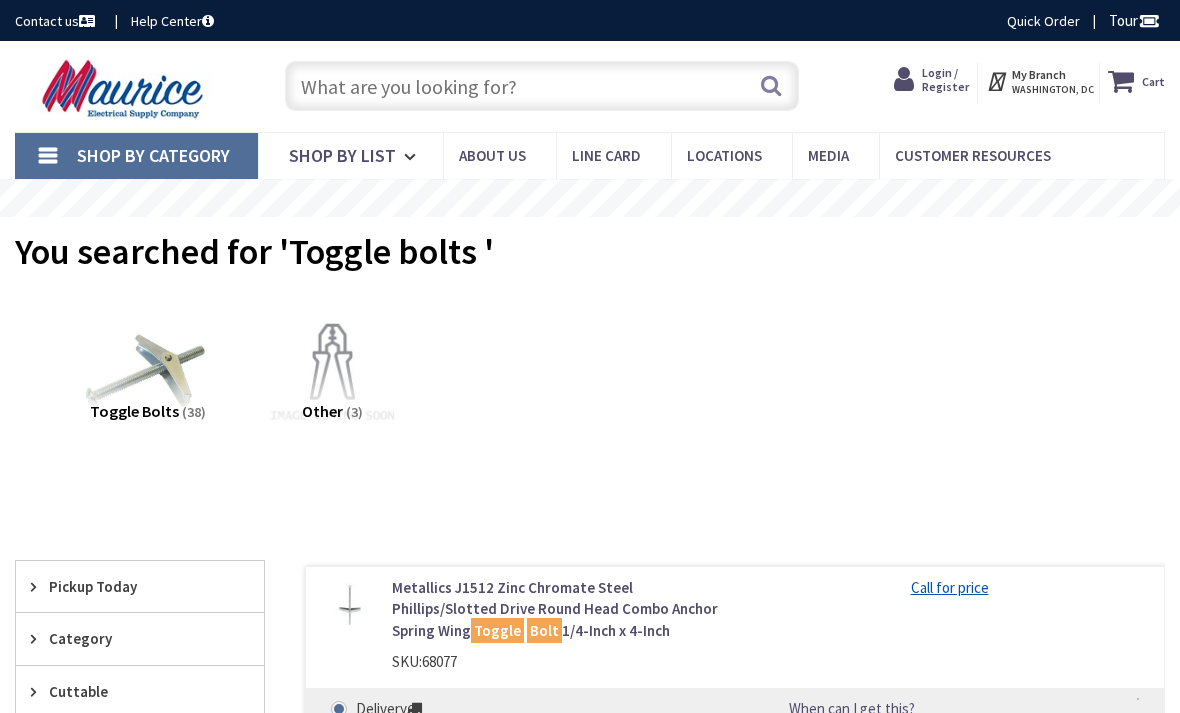scroll, scrollTop: 0, scrollLeft: 0, axis: both 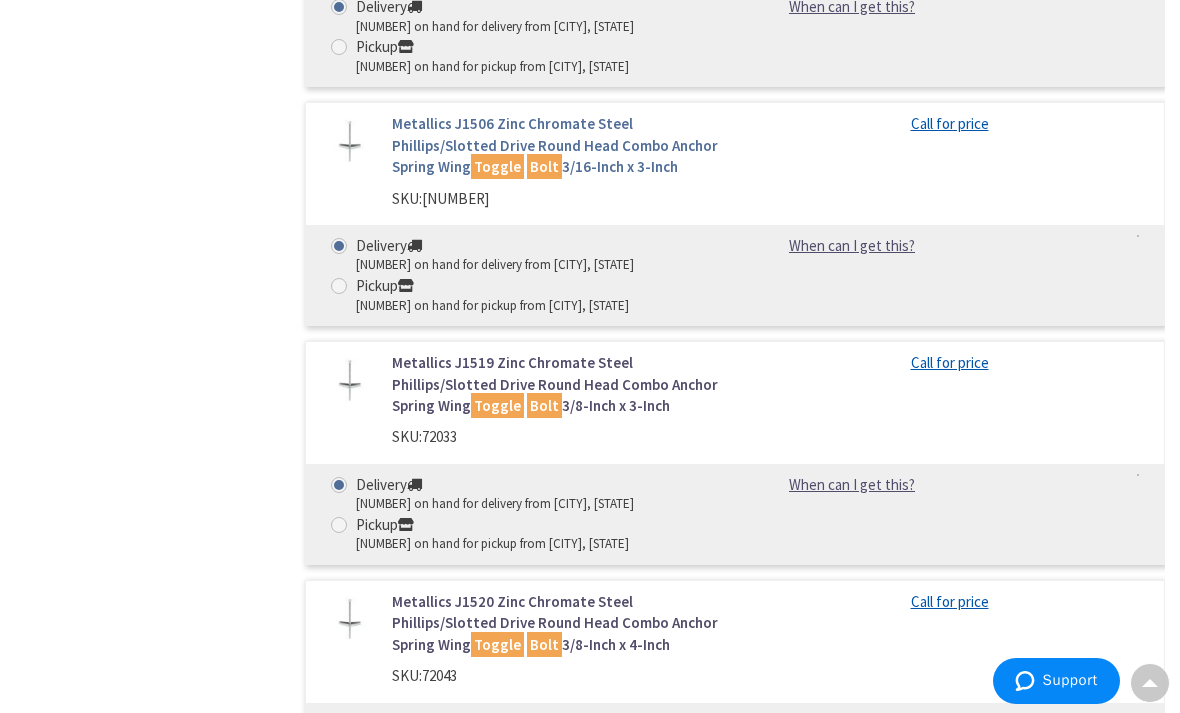 click on "Metallics J1506 Zinc Chromate Steel Phillips/Slotted Drive Round Head Combo Anchor Spring Wing  Toggle   Bolt  3/16-Inch x 3-Inch" at bounding box center [556, 145] 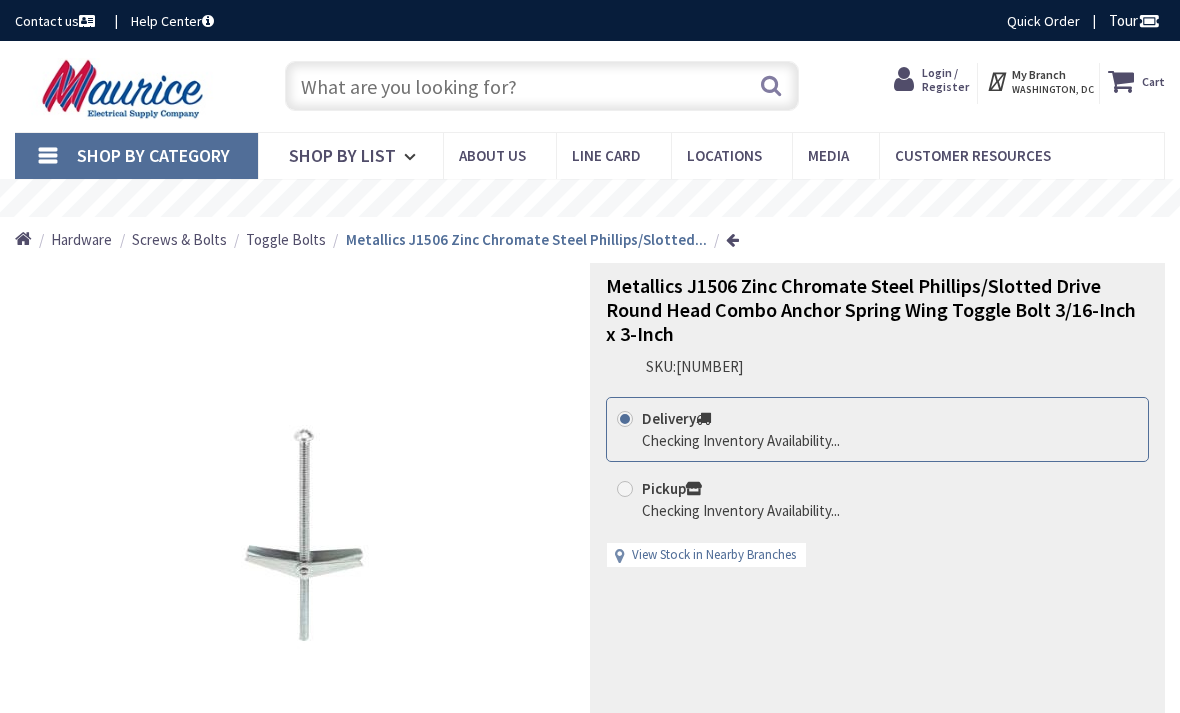scroll, scrollTop: 0, scrollLeft: 0, axis: both 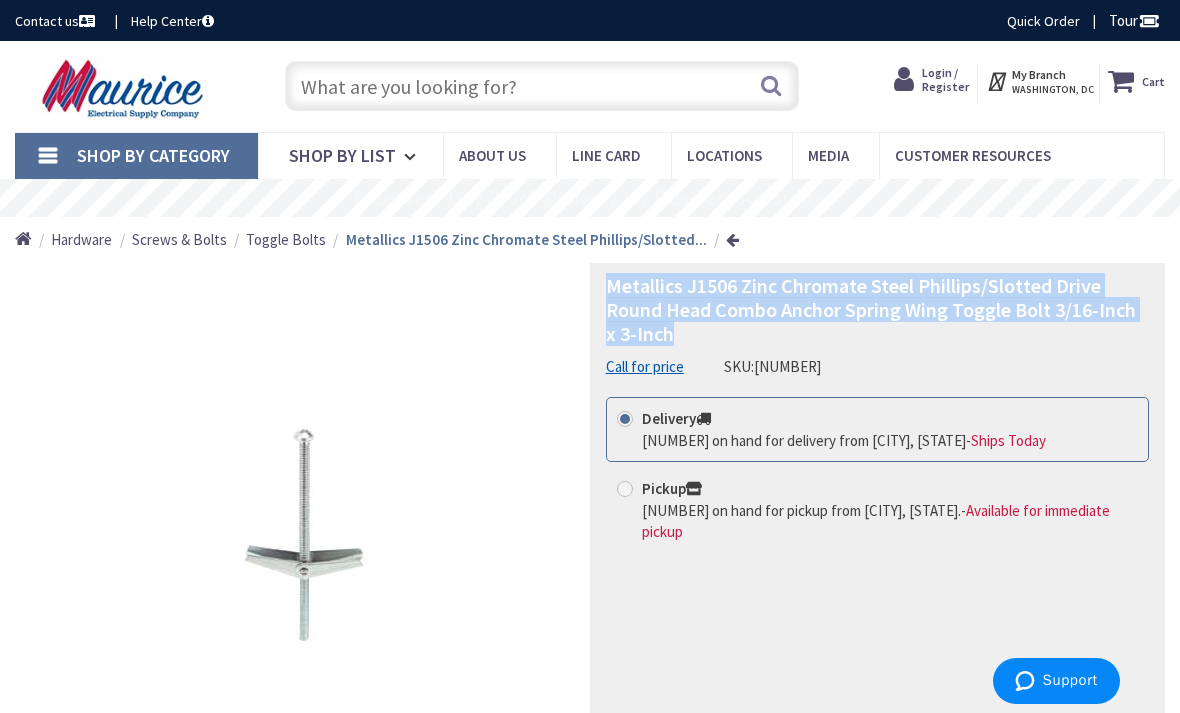 click at bounding box center (542, 86) 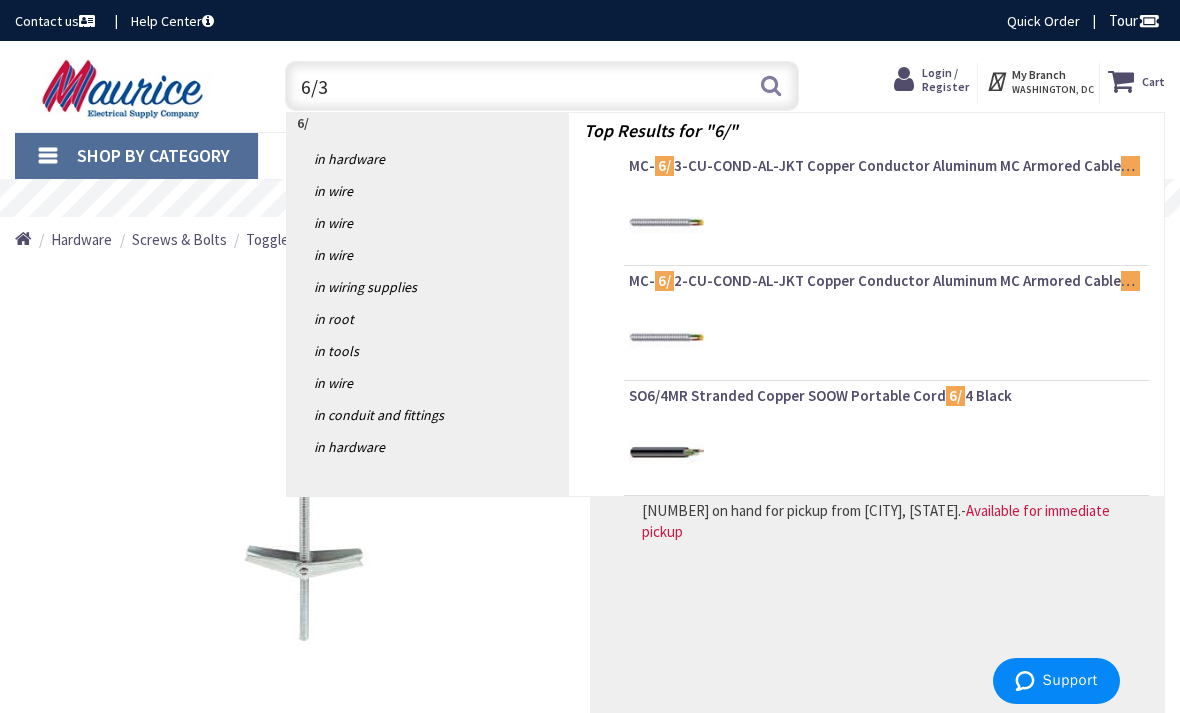 type on "6/32" 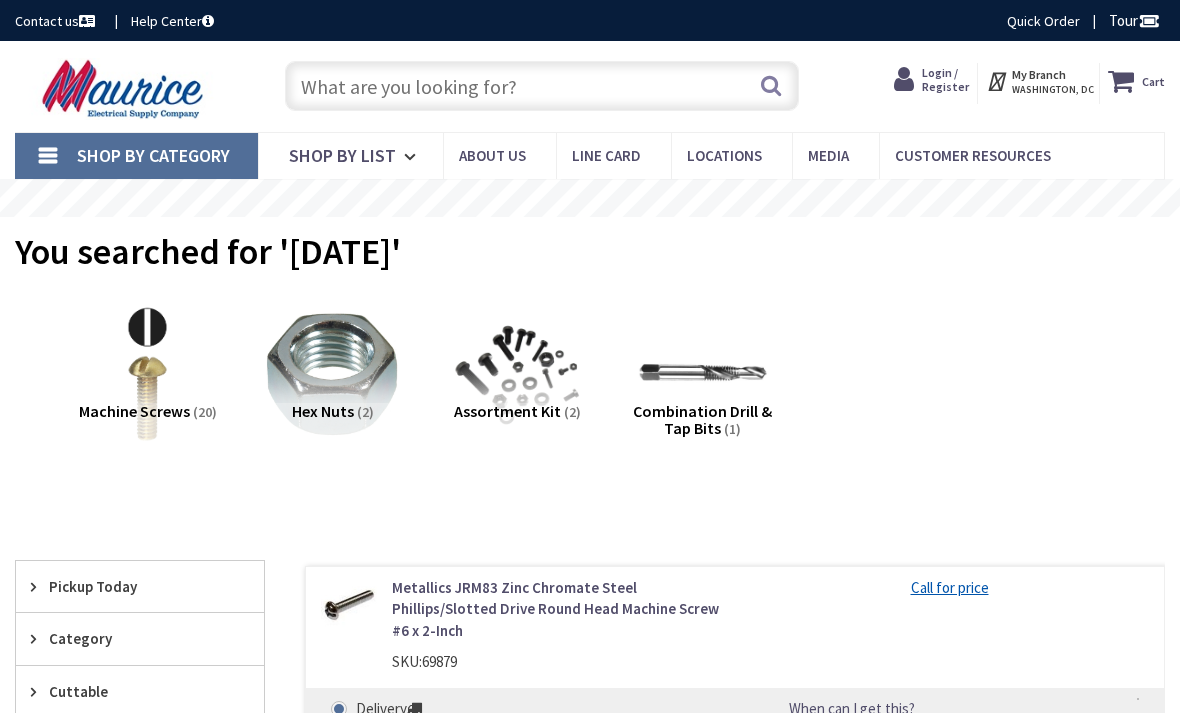 scroll, scrollTop: 0, scrollLeft: 0, axis: both 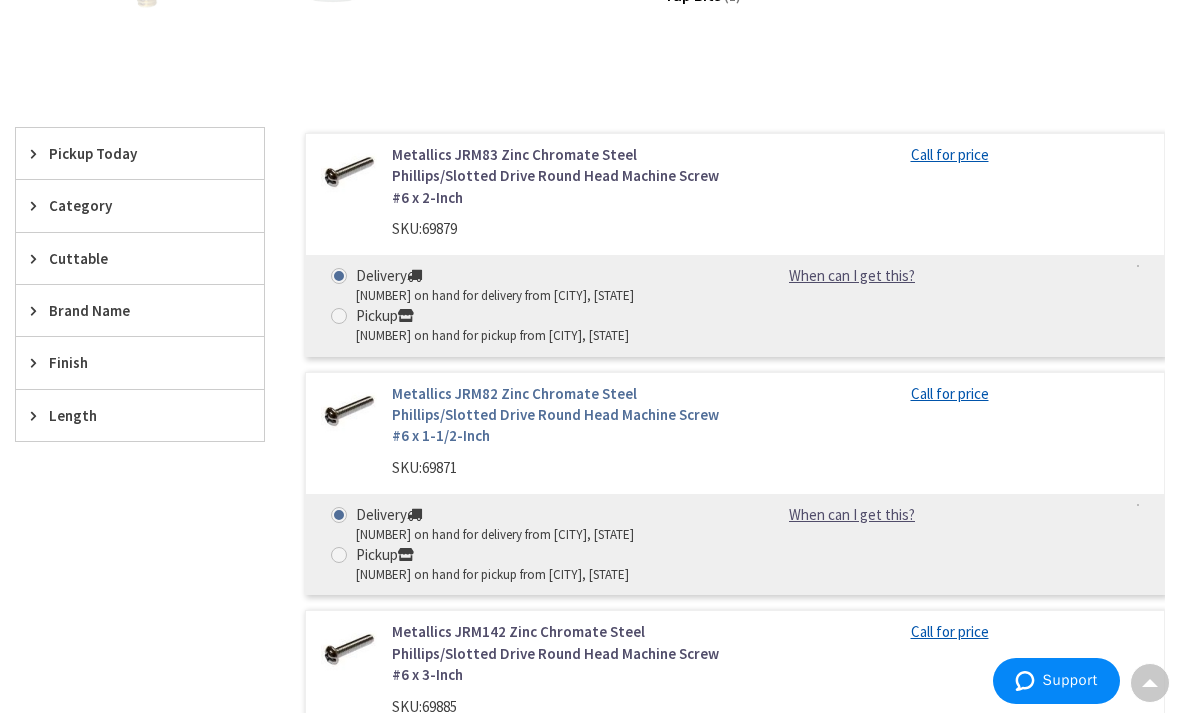 click on "Metallics JRM82 Zinc Chromate Steel Phillips/Slotted Drive Round Head Machine Screw #6 x 1-1/2-Inch" at bounding box center (556, 415) 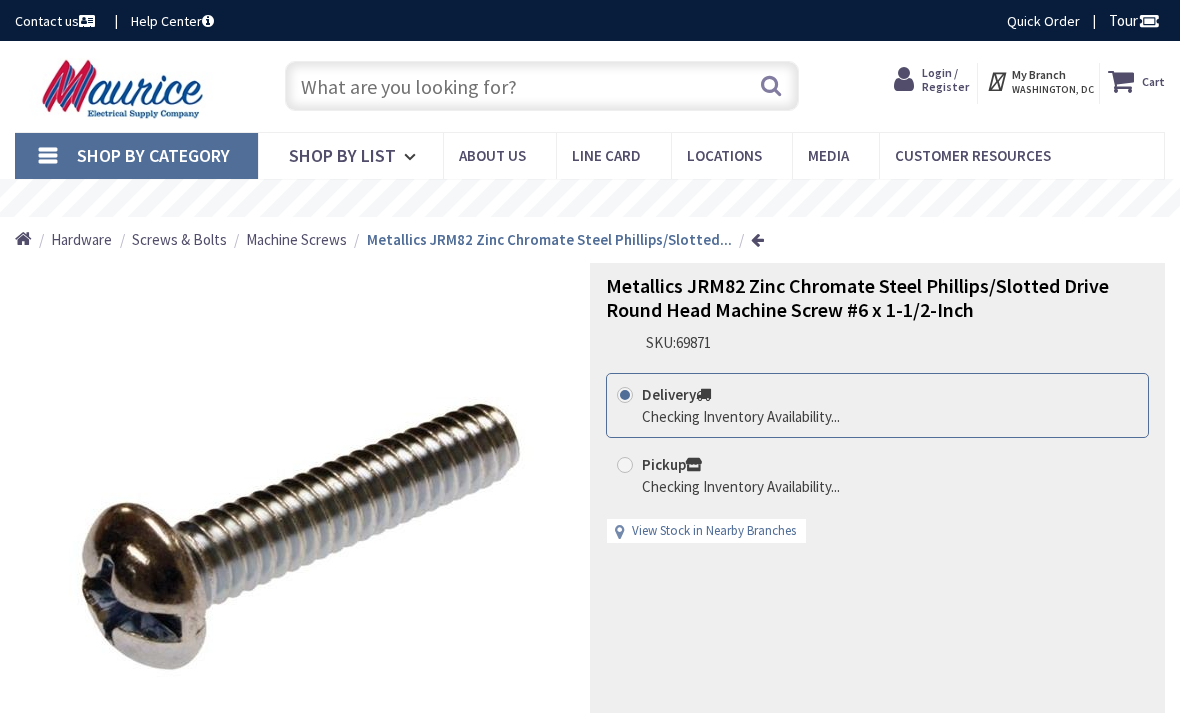 scroll, scrollTop: 0, scrollLeft: 0, axis: both 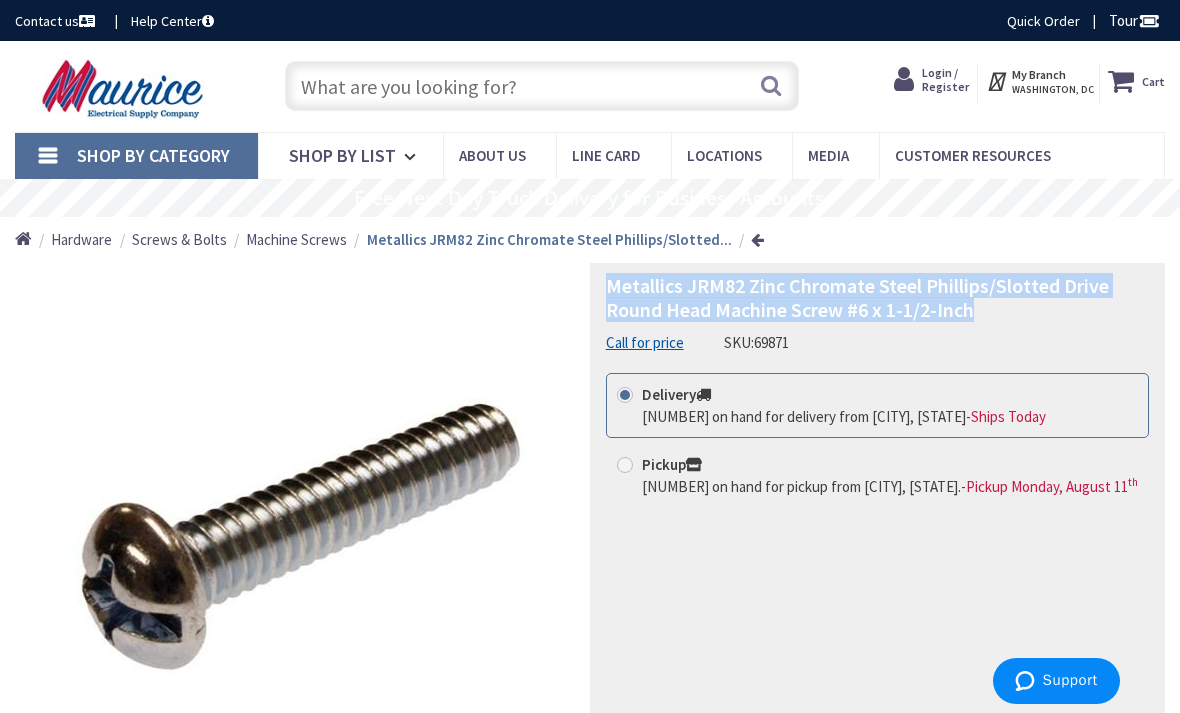 click at bounding box center [542, 86] 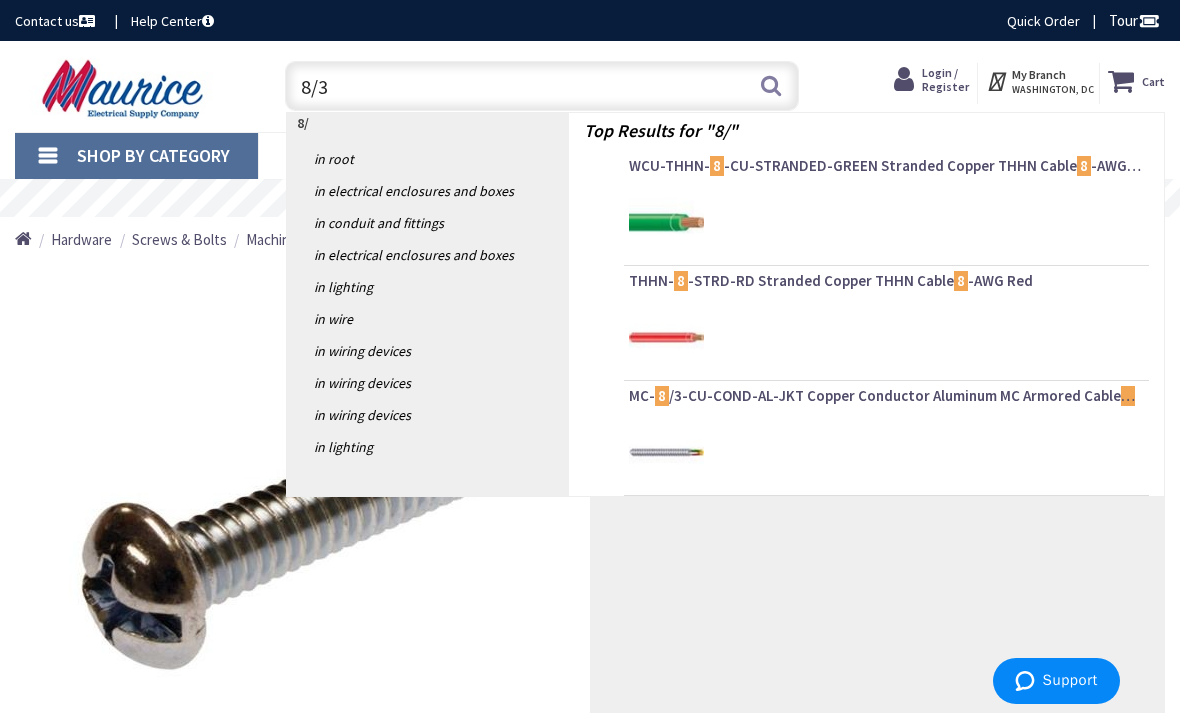 type on "8/32" 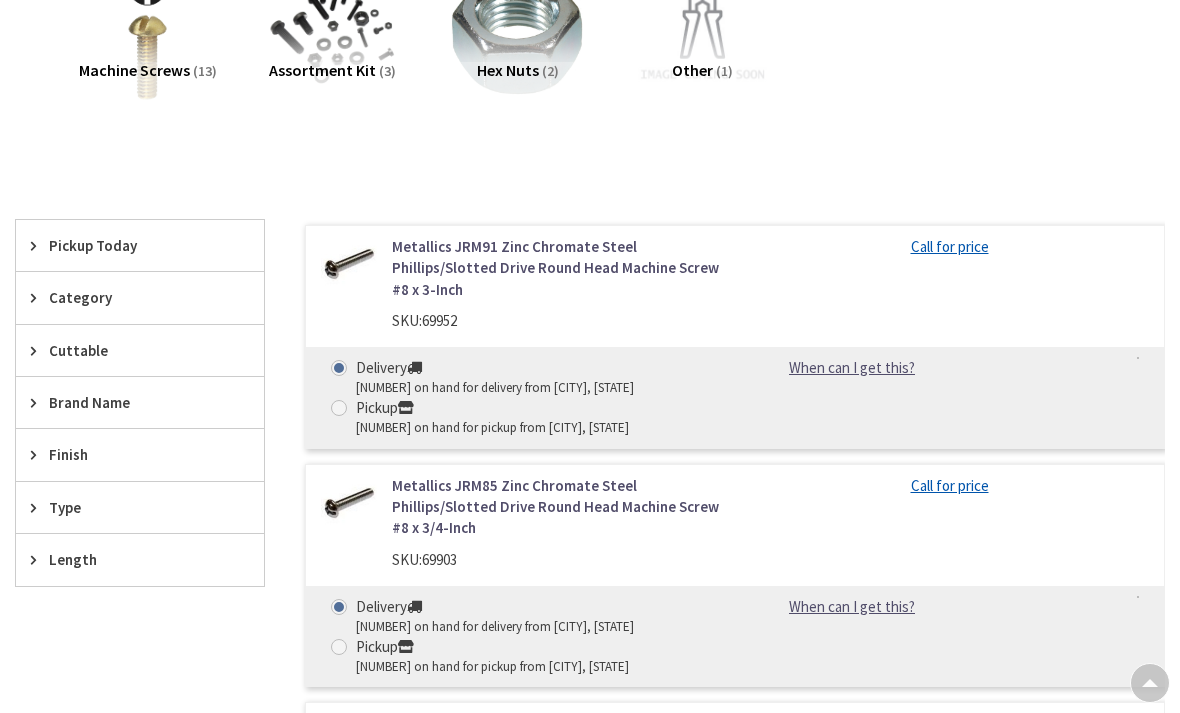 scroll, scrollTop: 341, scrollLeft: 0, axis: vertical 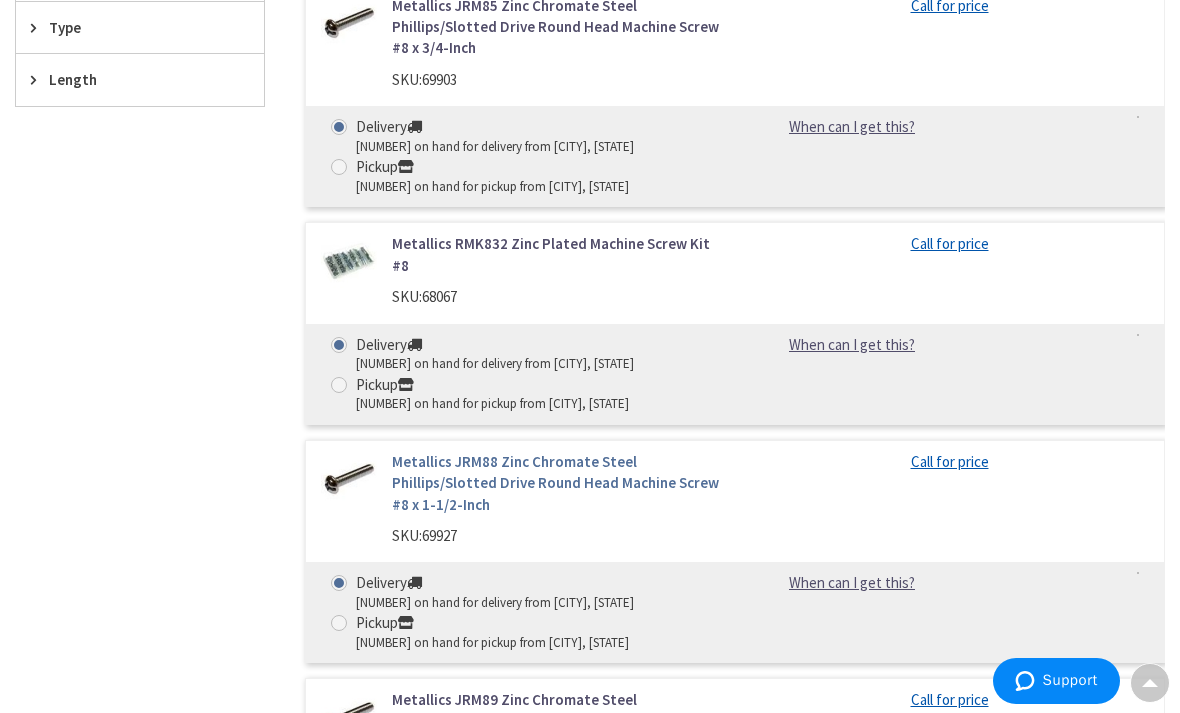 click on "Metallics JRM88 Zinc Chromate Steel Phillips/Slotted Drive Round Head Machine Screw #8 x 1-1/2-Inch" at bounding box center (556, 483) 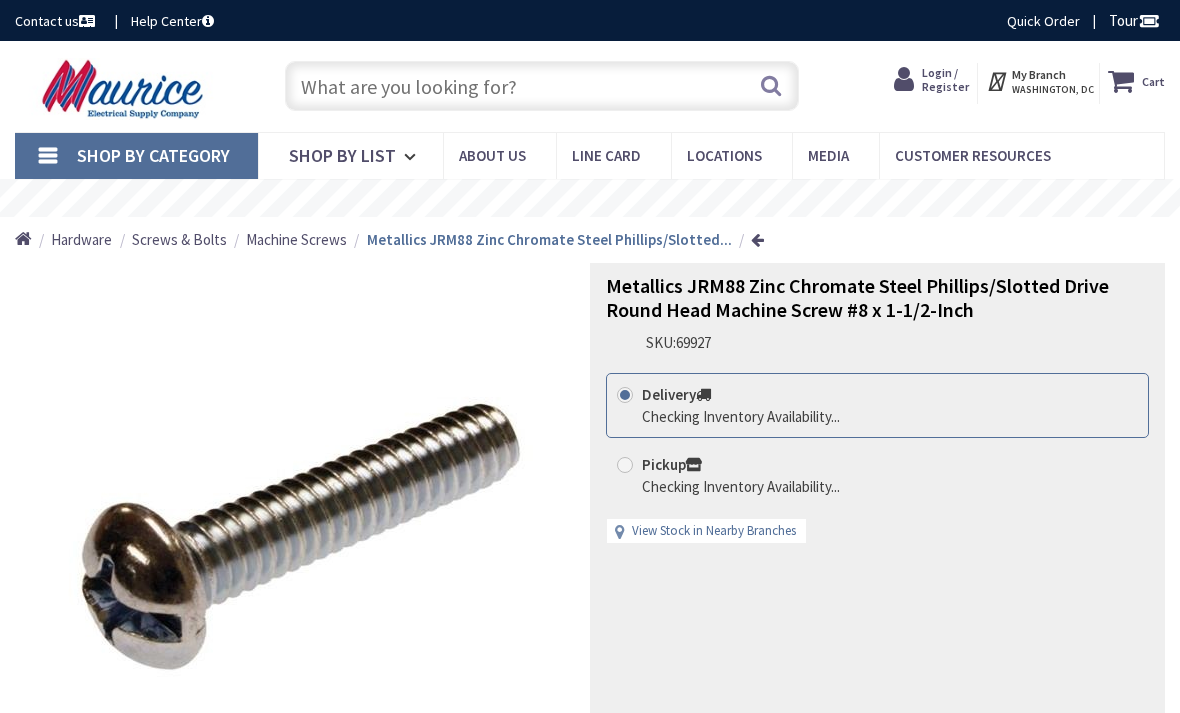 scroll, scrollTop: 0, scrollLeft: 0, axis: both 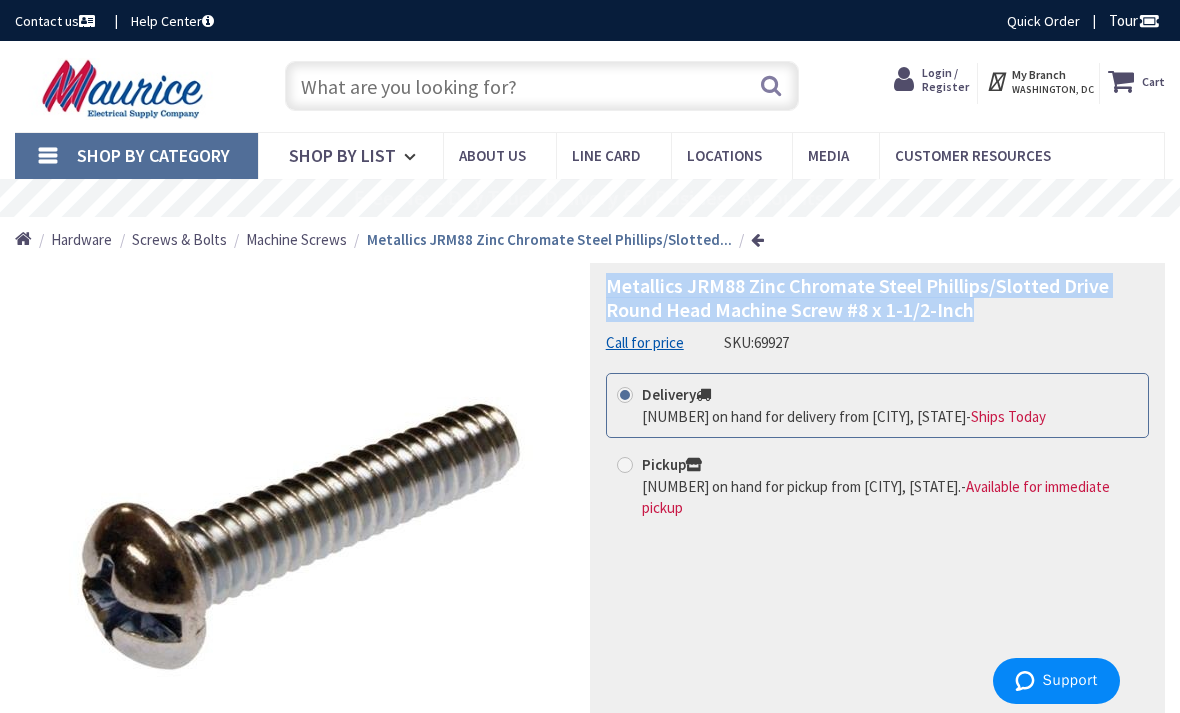 click at bounding box center [542, 86] 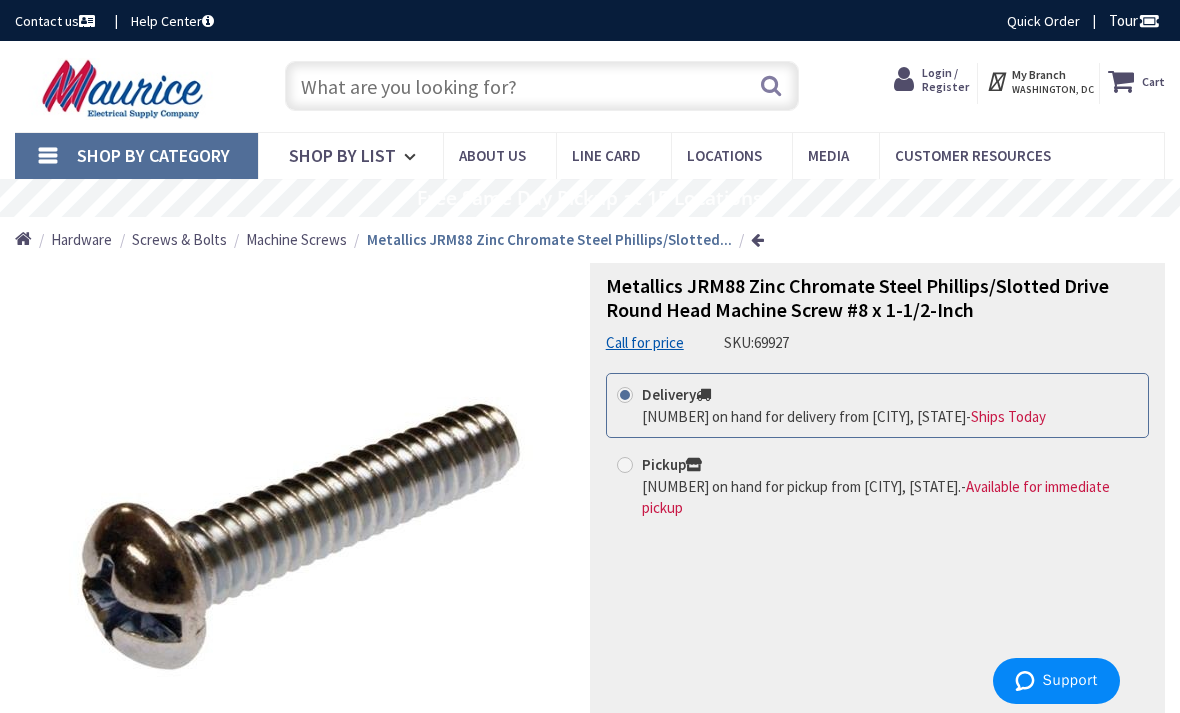 type on "3" 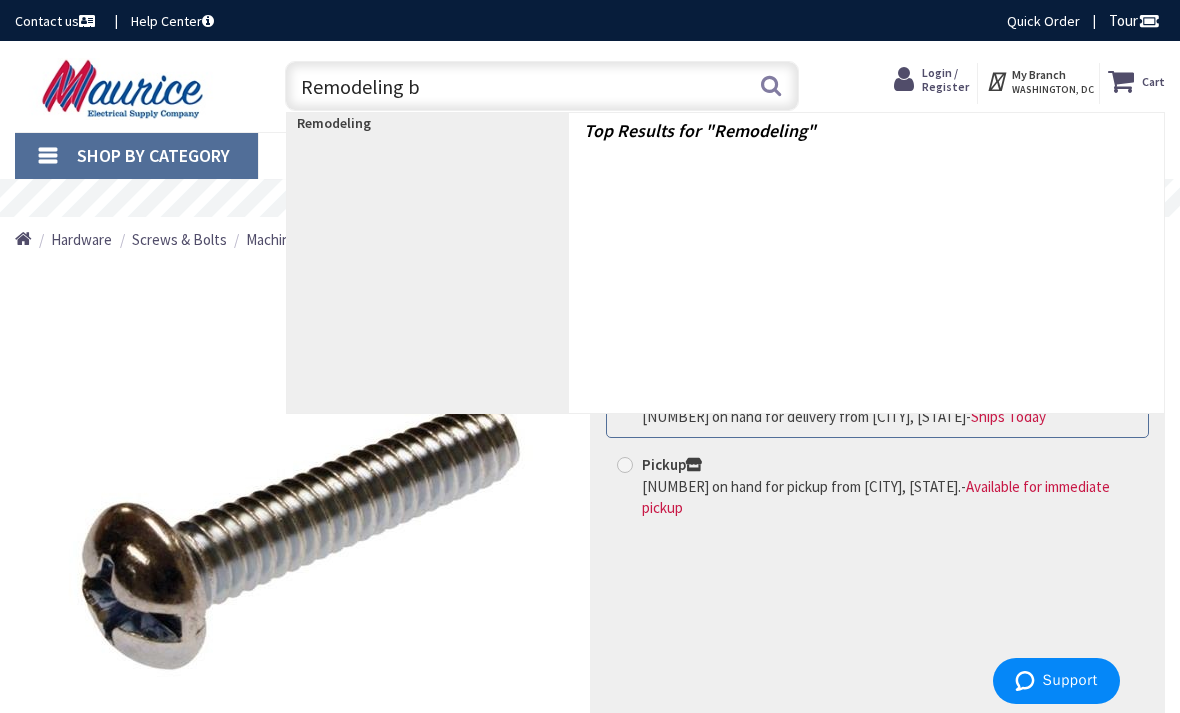 type on "Remodeling bo" 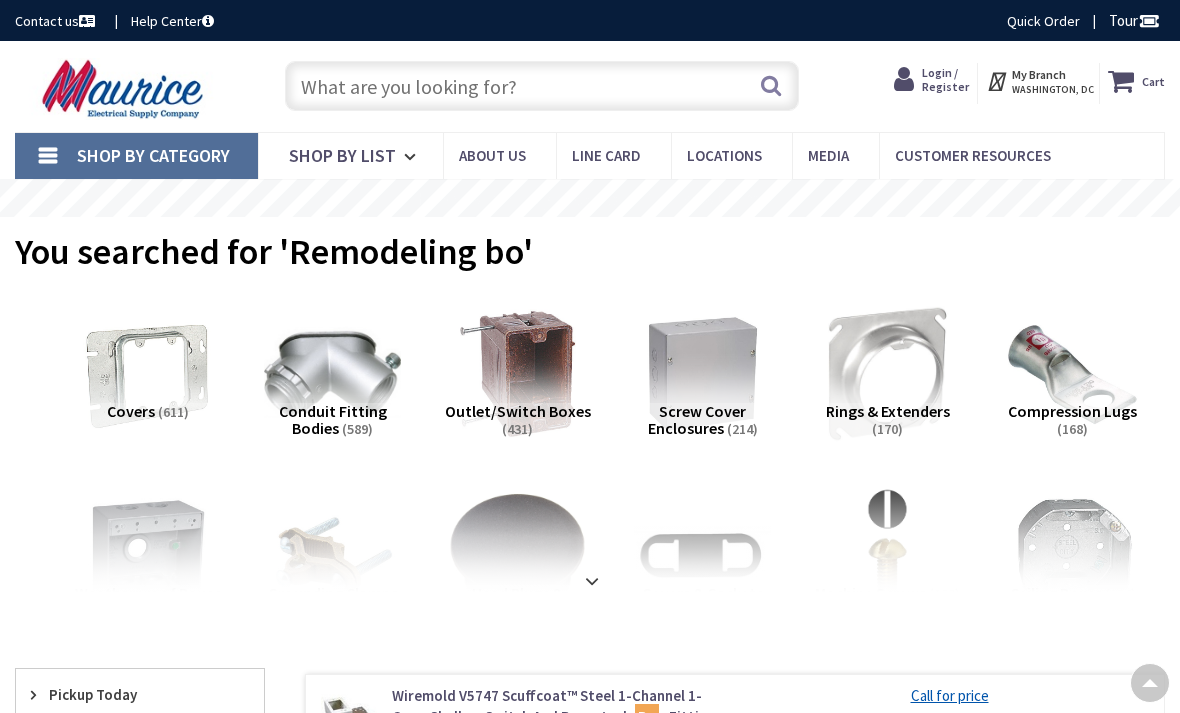 scroll, scrollTop: 136, scrollLeft: 0, axis: vertical 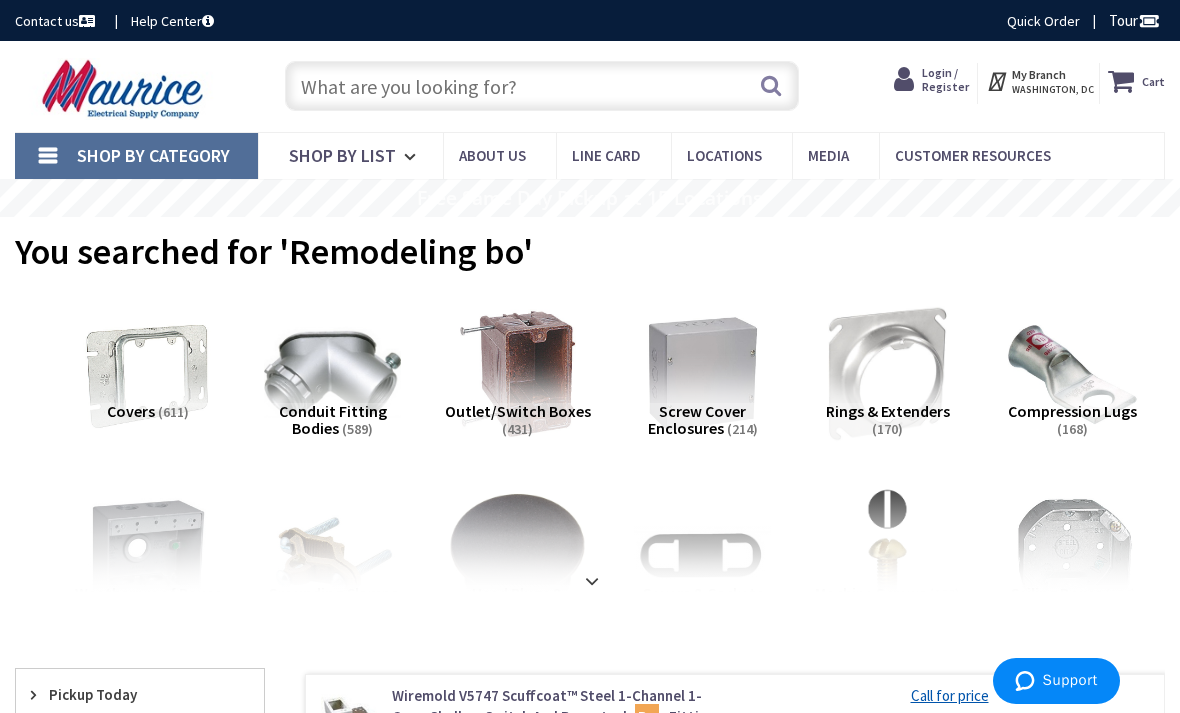 click at bounding box center [542, 86] 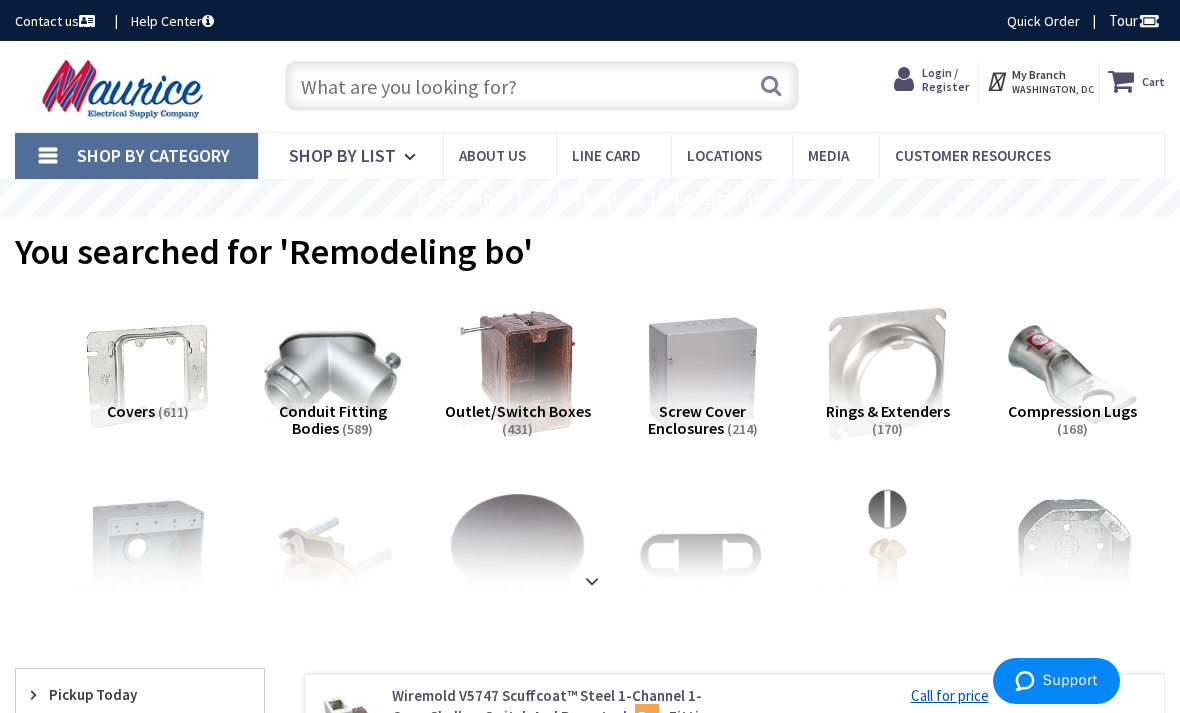 click at bounding box center [542, 86] 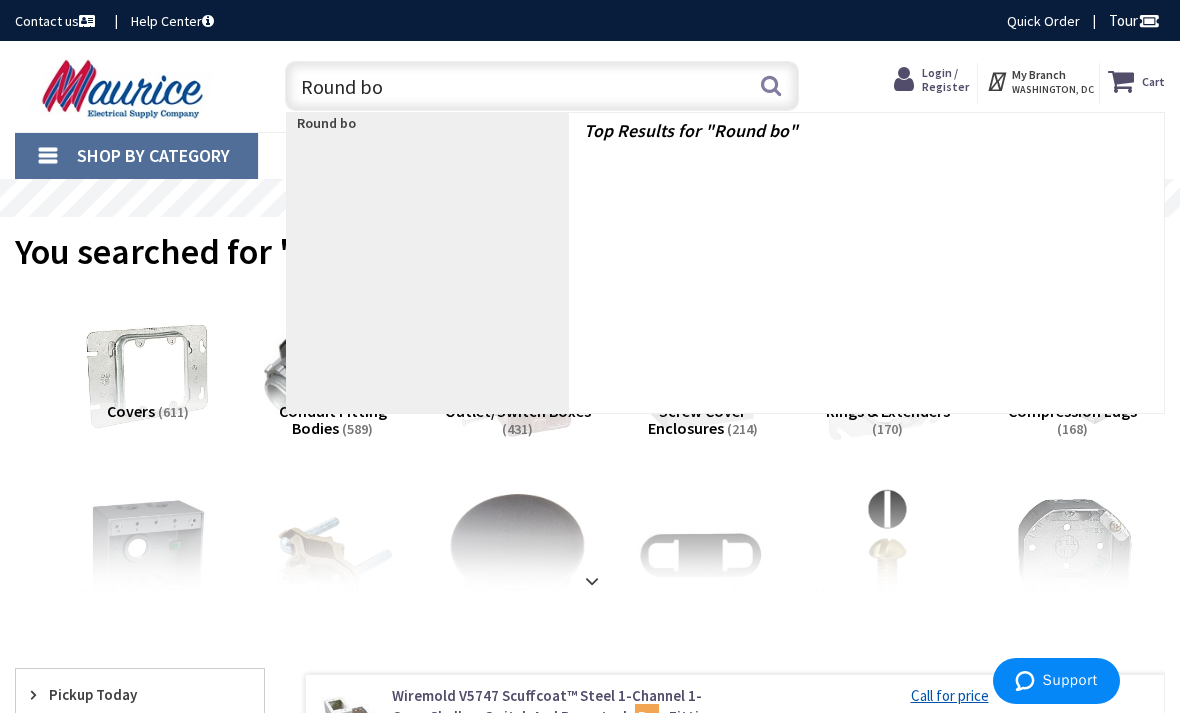 type on "Round box" 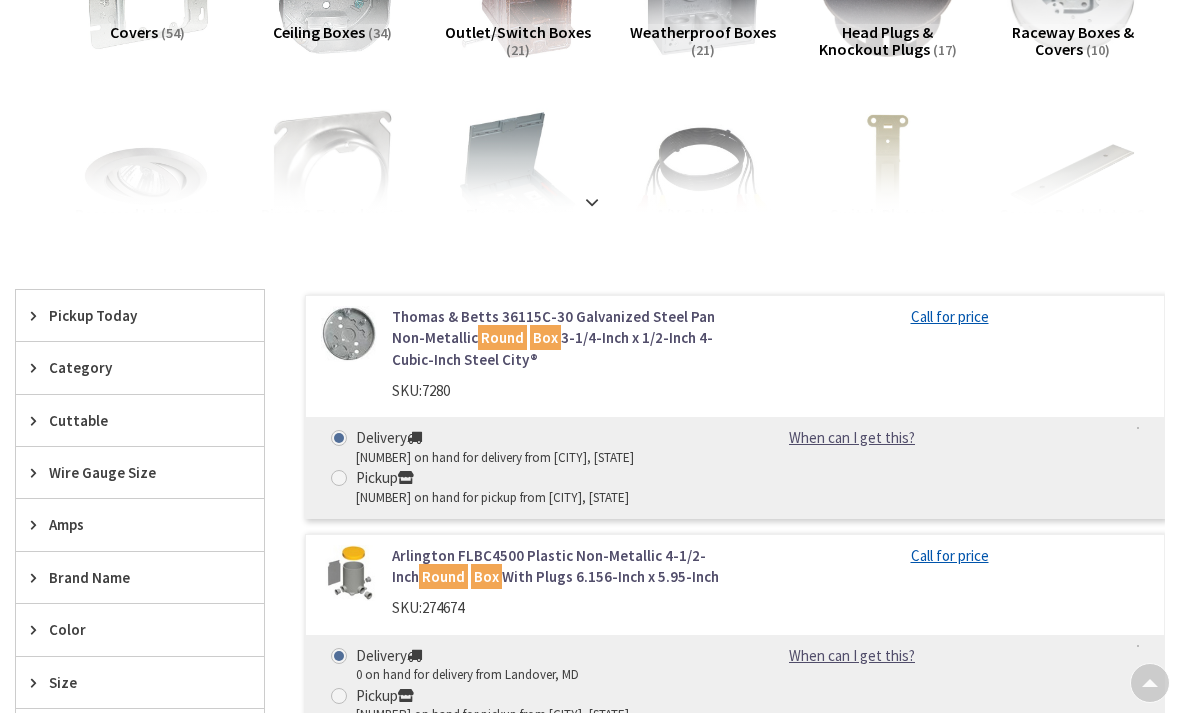 scroll, scrollTop: 447, scrollLeft: 0, axis: vertical 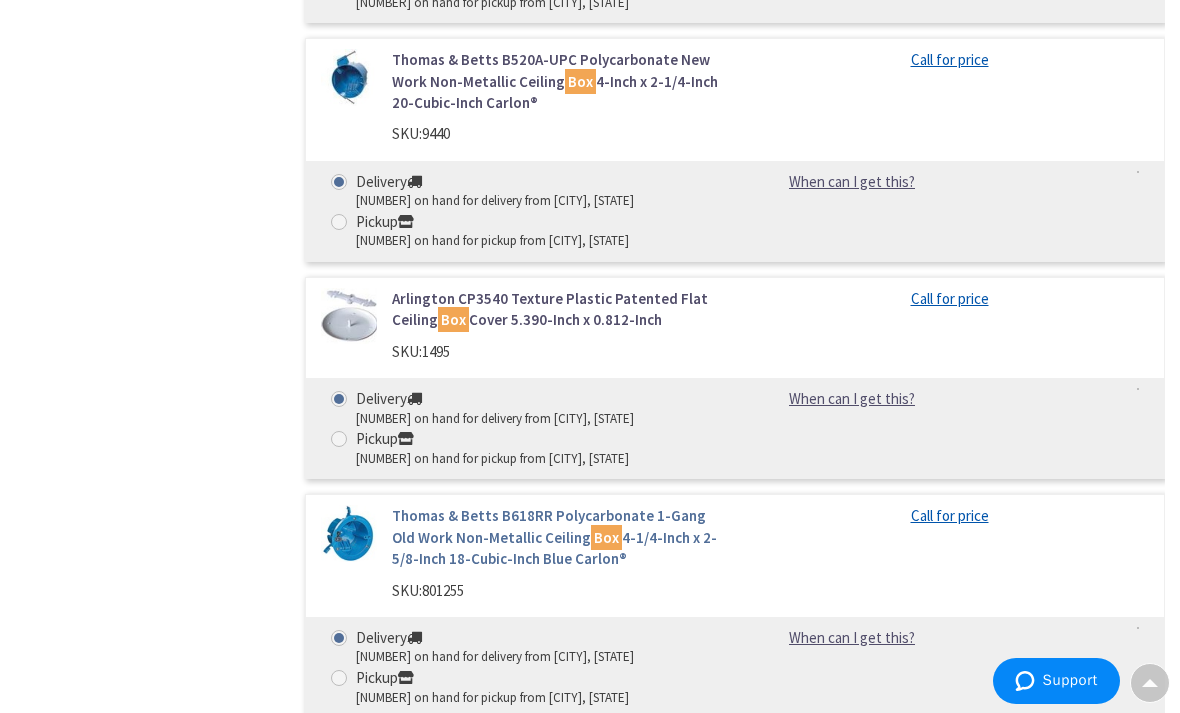 click on "Thomas & Betts B618RR Polycarbonate 1-Gang Old Work Non-Metallic Ceiling  Box  4-1/4-Inch x 2-5/8-Inch 18-Cubic-Inch Blue Carlon®" at bounding box center [556, 537] 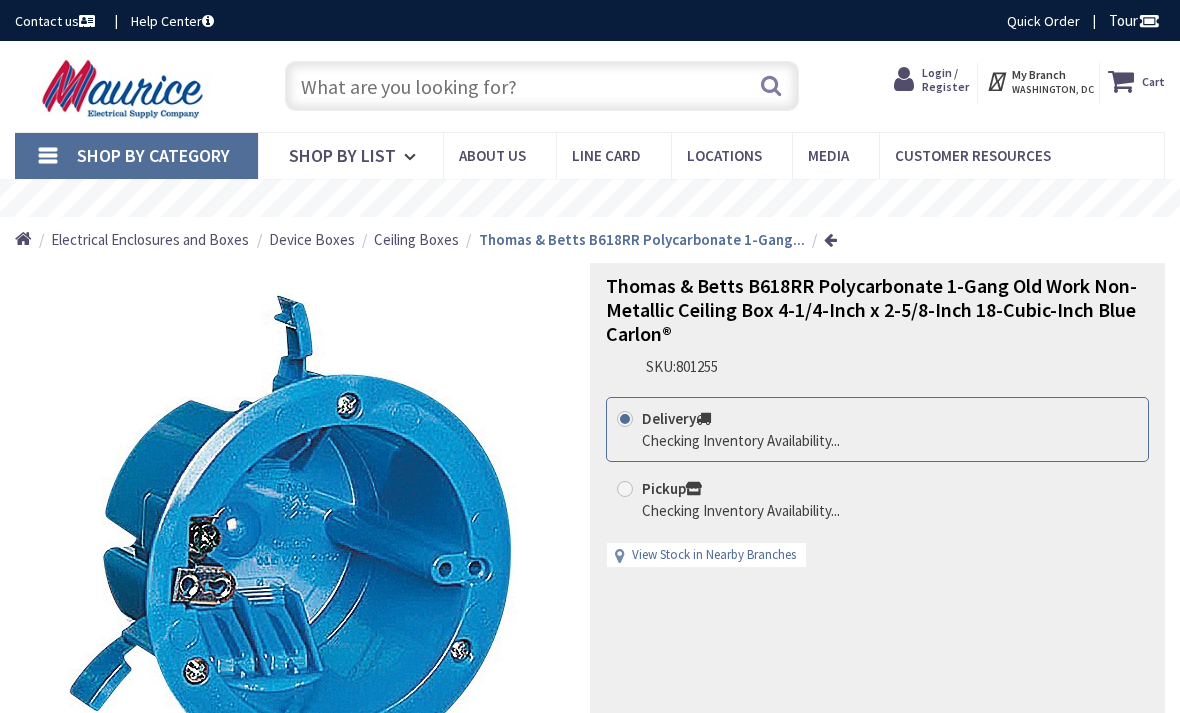 scroll, scrollTop: 0, scrollLeft: 0, axis: both 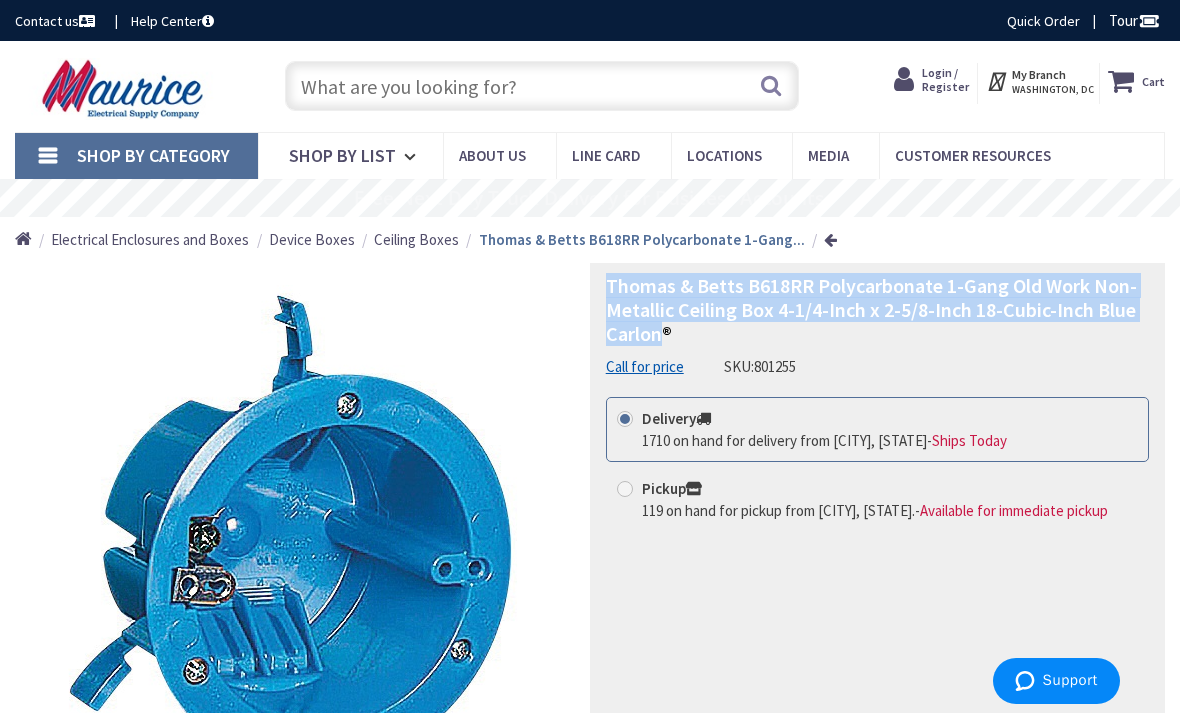 click at bounding box center (542, 86) 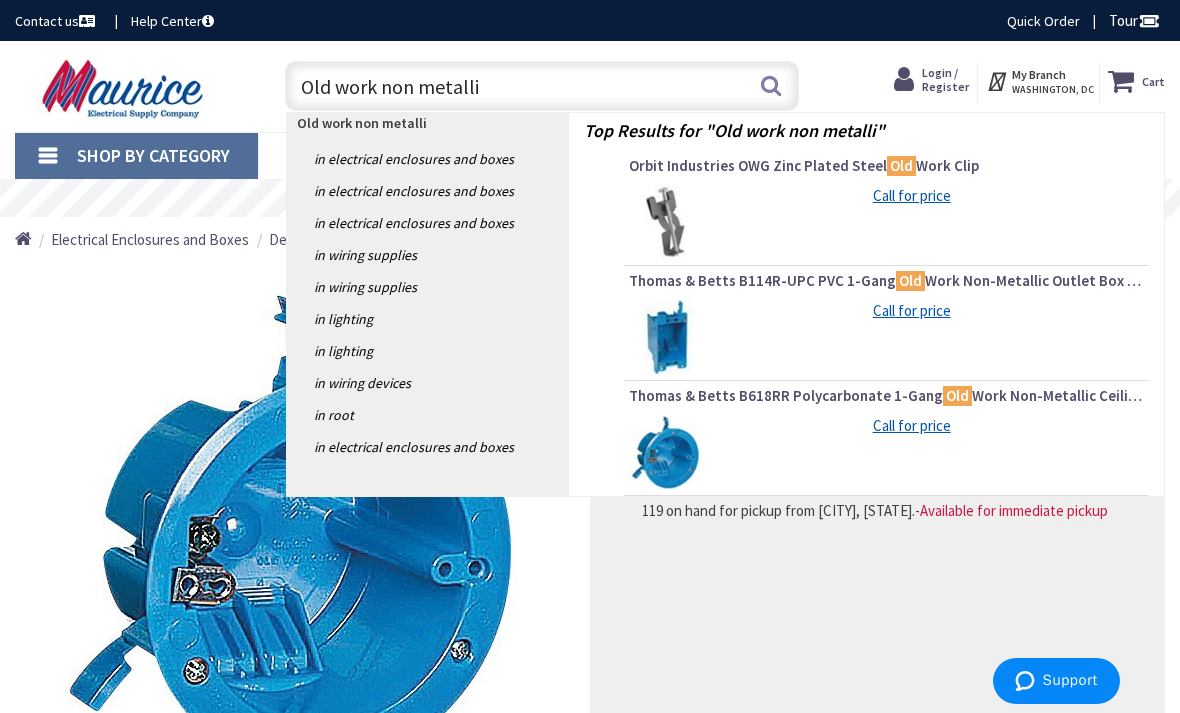 type on "Old work non metallic" 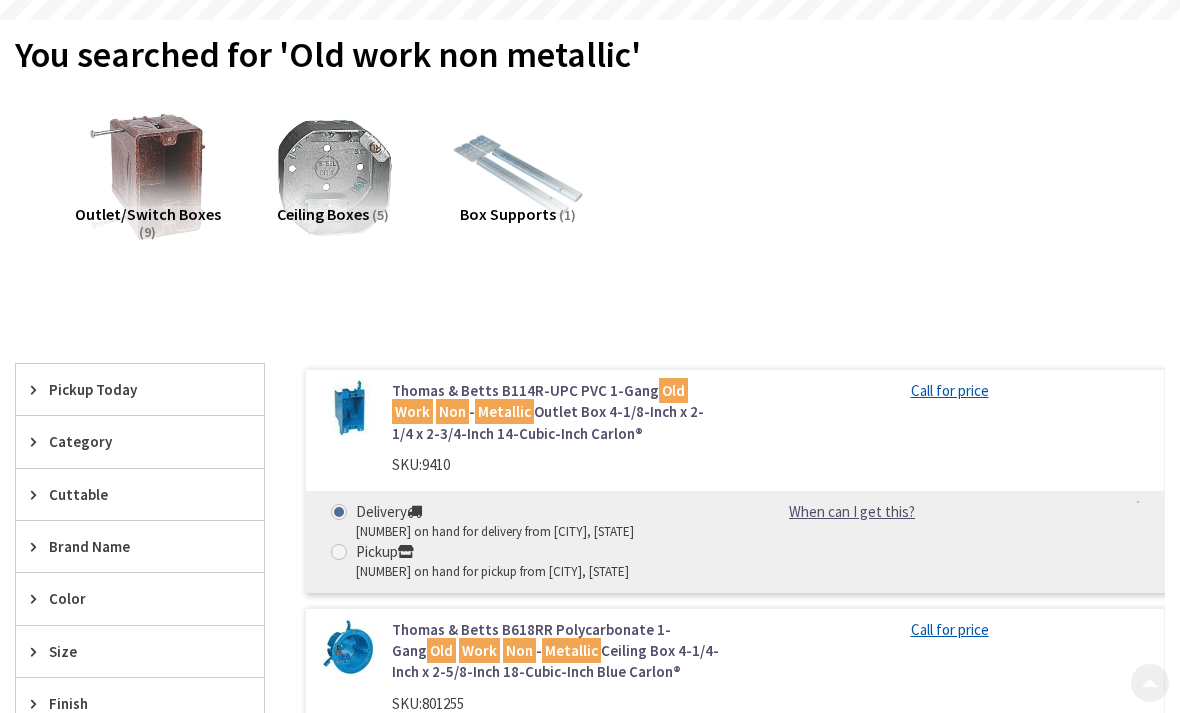 scroll, scrollTop: 198, scrollLeft: 0, axis: vertical 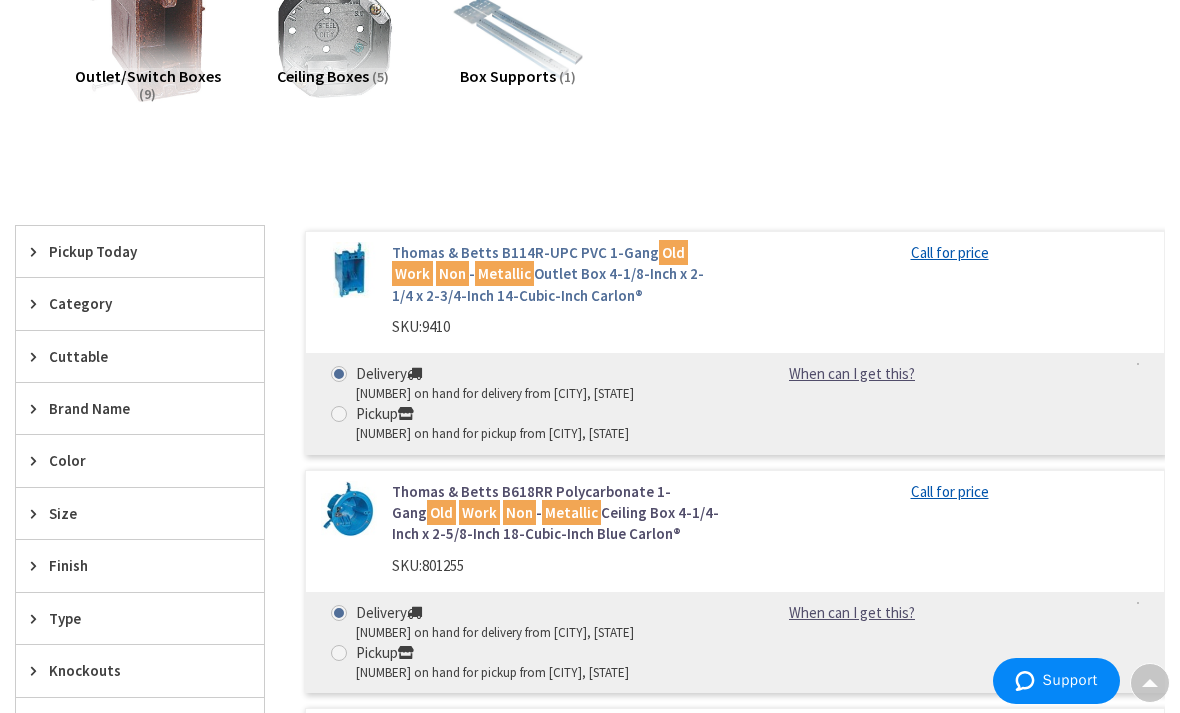 click on "Non" at bounding box center [452, 273] 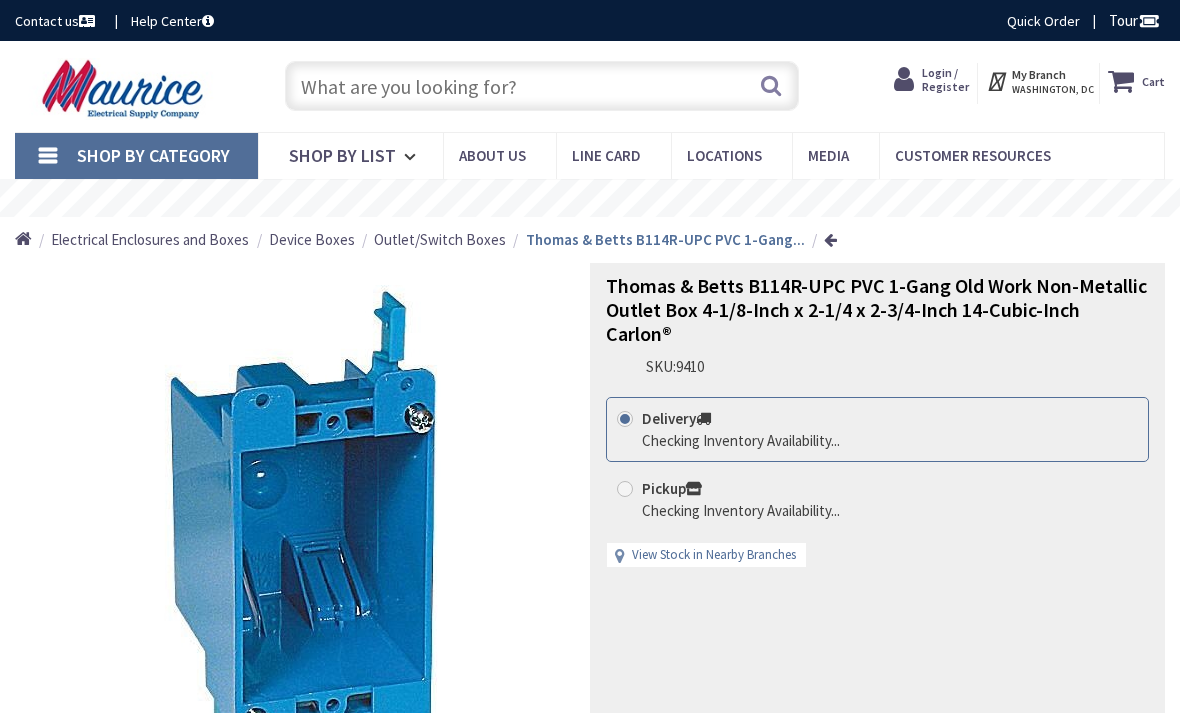 scroll, scrollTop: 0, scrollLeft: 0, axis: both 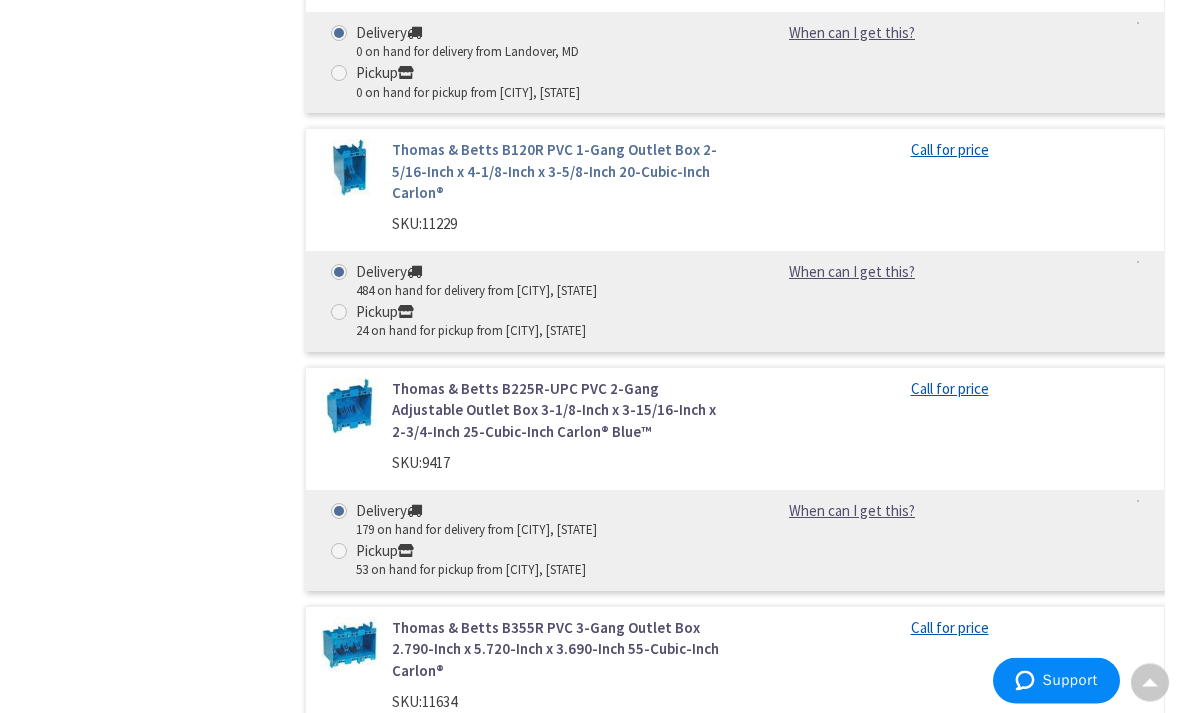 click on "Thomas & Betts B120R PVC 1-Gang Outlet Box 2-5/16-Inch x 4-1/8-Inch x 3-5/8-Inch 20-Cubic-Inch Carlon®" at bounding box center [556, 172] 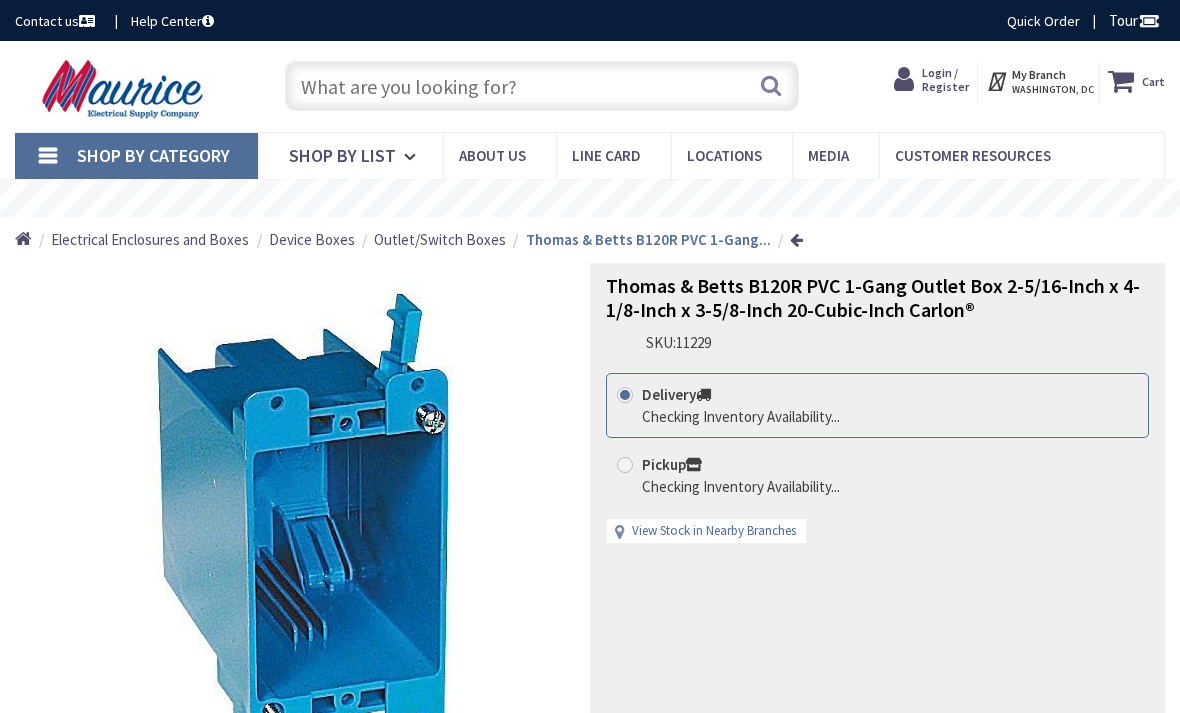 scroll, scrollTop: 0, scrollLeft: 0, axis: both 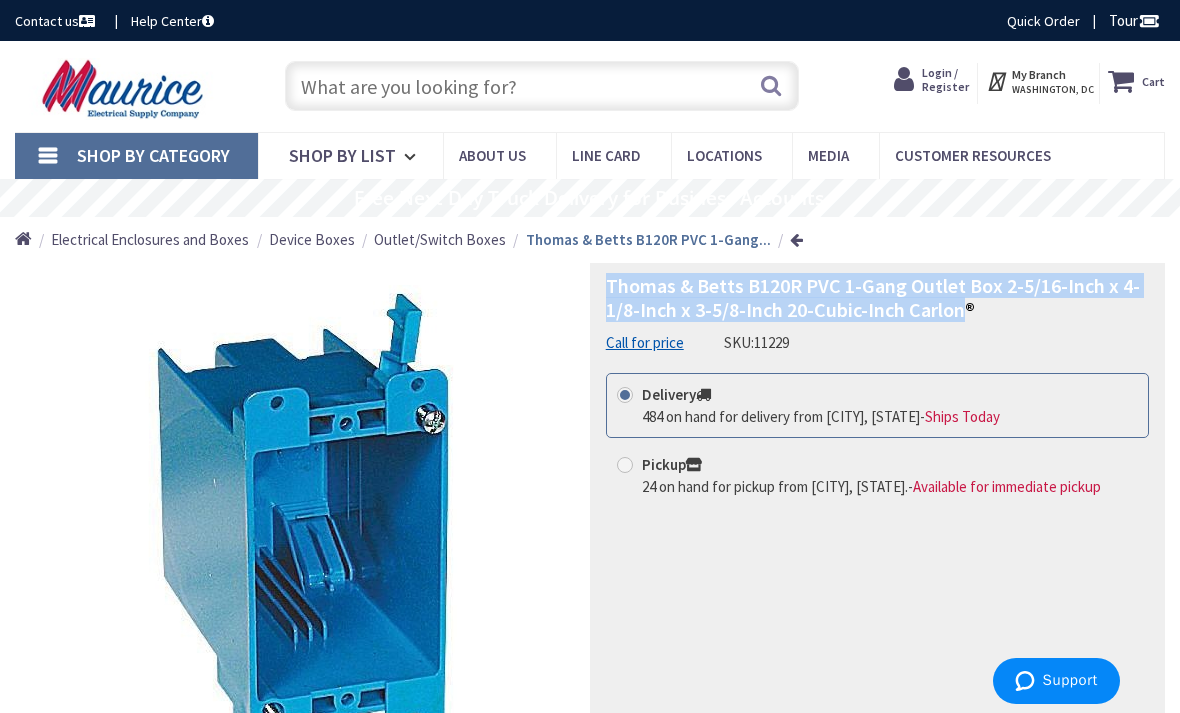 click at bounding box center [542, 86] 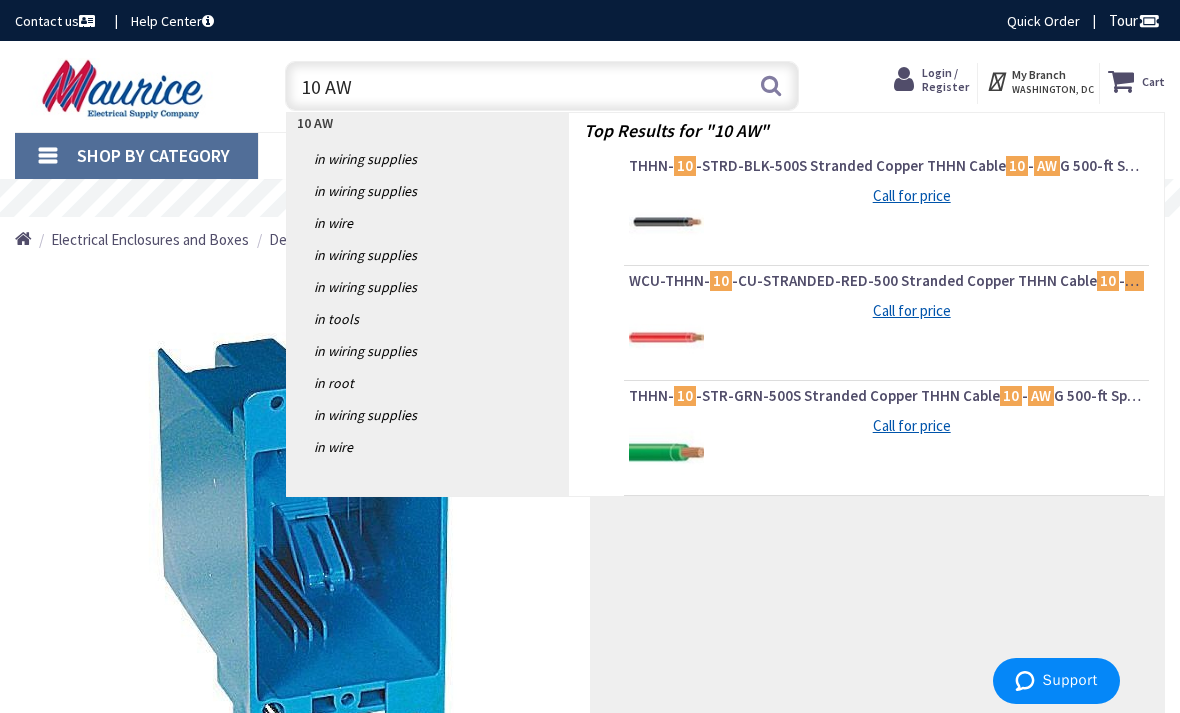 type on "10 AWG" 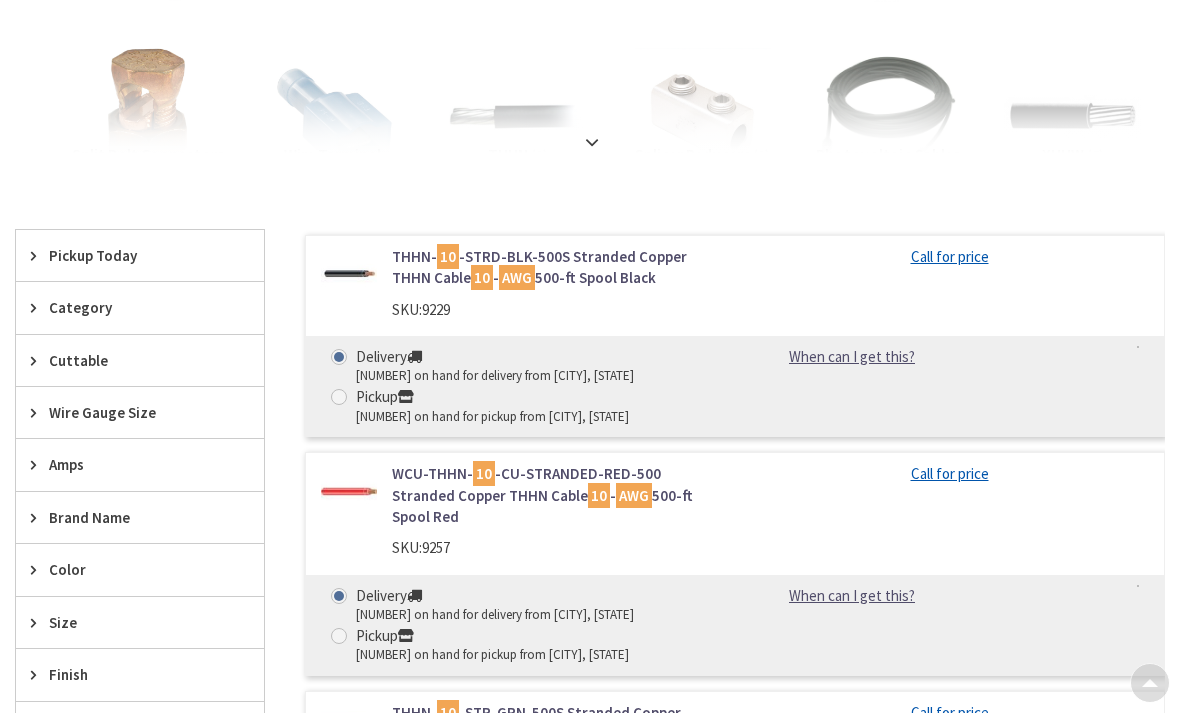 scroll, scrollTop: 0, scrollLeft: 0, axis: both 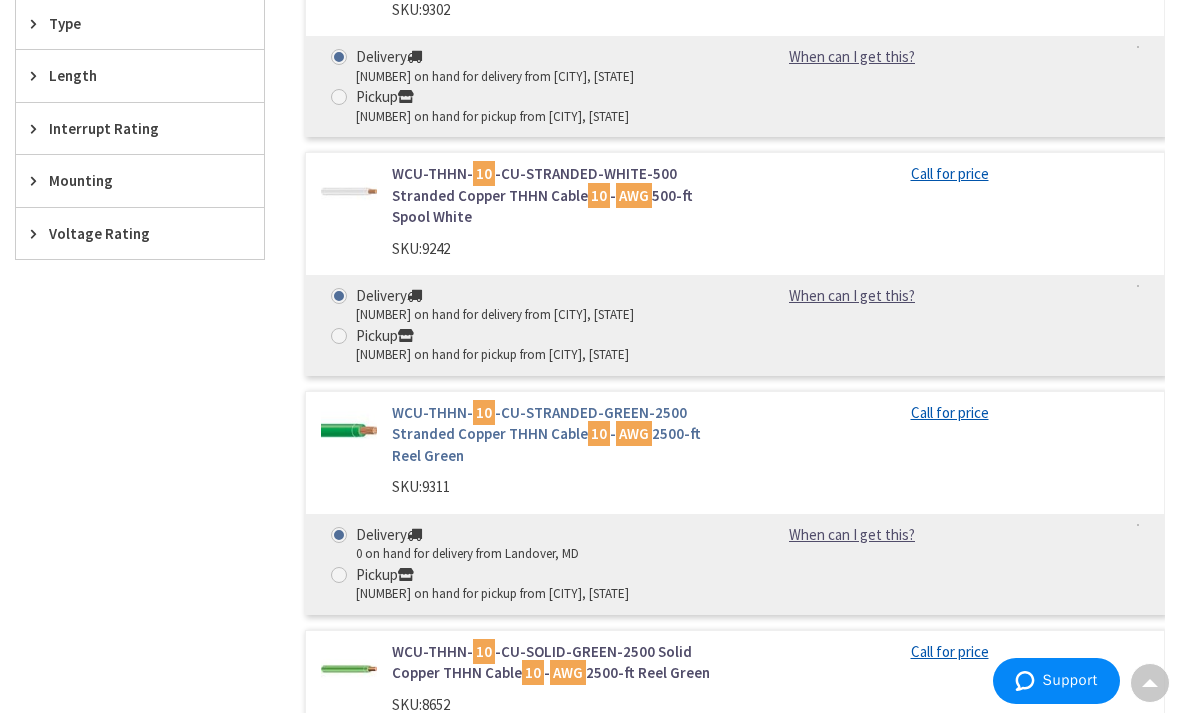 click on "WCU-THHN- 10 -CU-STRANDED-GREEN-2500 Stranded Copper THHN Cable  10 - AWG  2500-ft Reel Green" at bounding box center [556, 434] 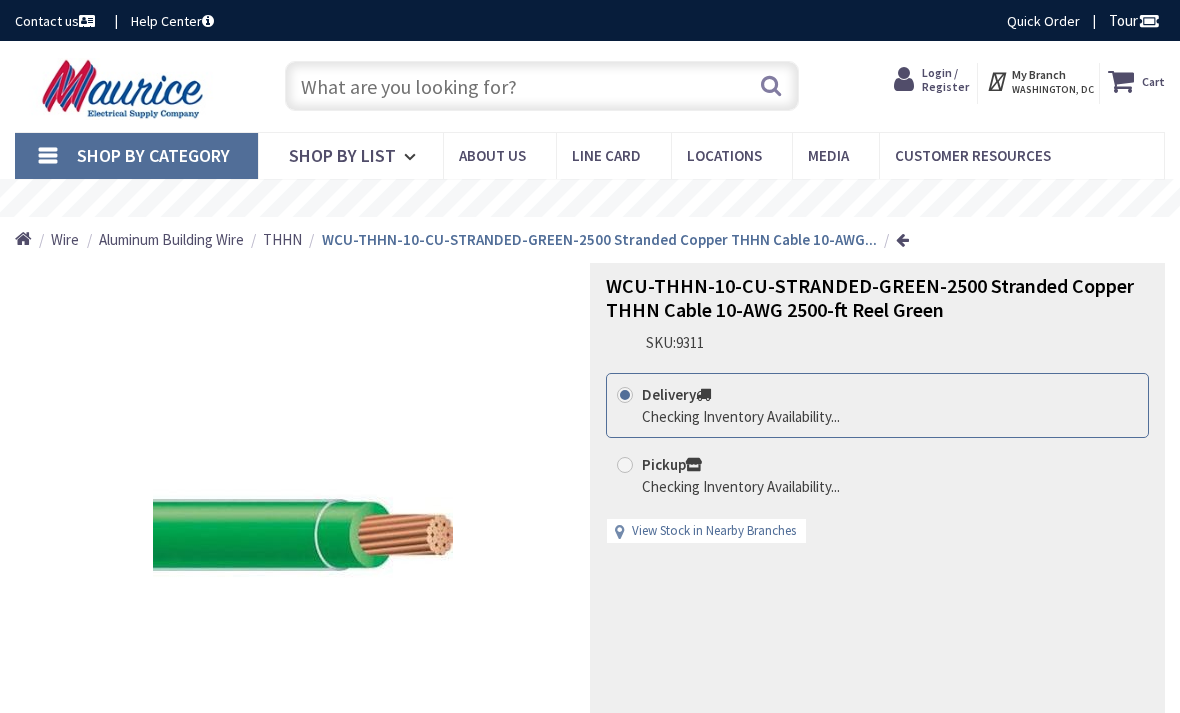 scroll, scrollTop: 0, scrollLeft: 0, axis: both 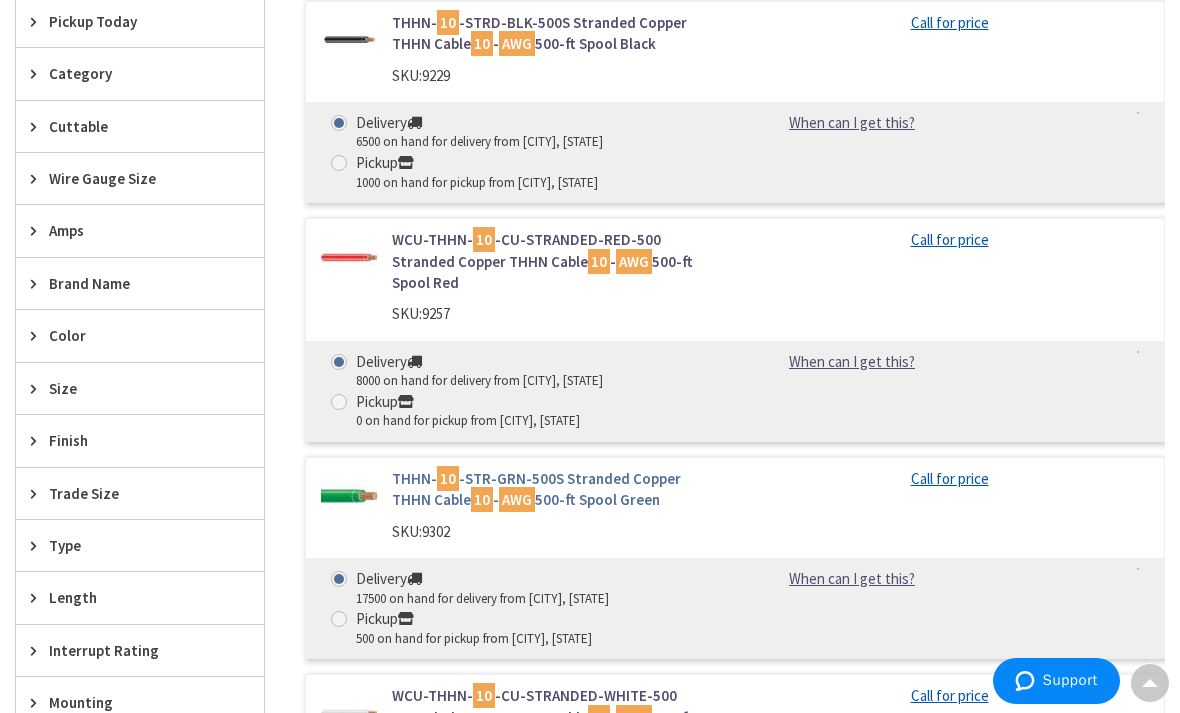 click on "THHN- 10 -STR-GRN-500S Stranded Copper THHN Cable  10 - AWG  500-ft Spool Green" at bounding box center [556, 489] 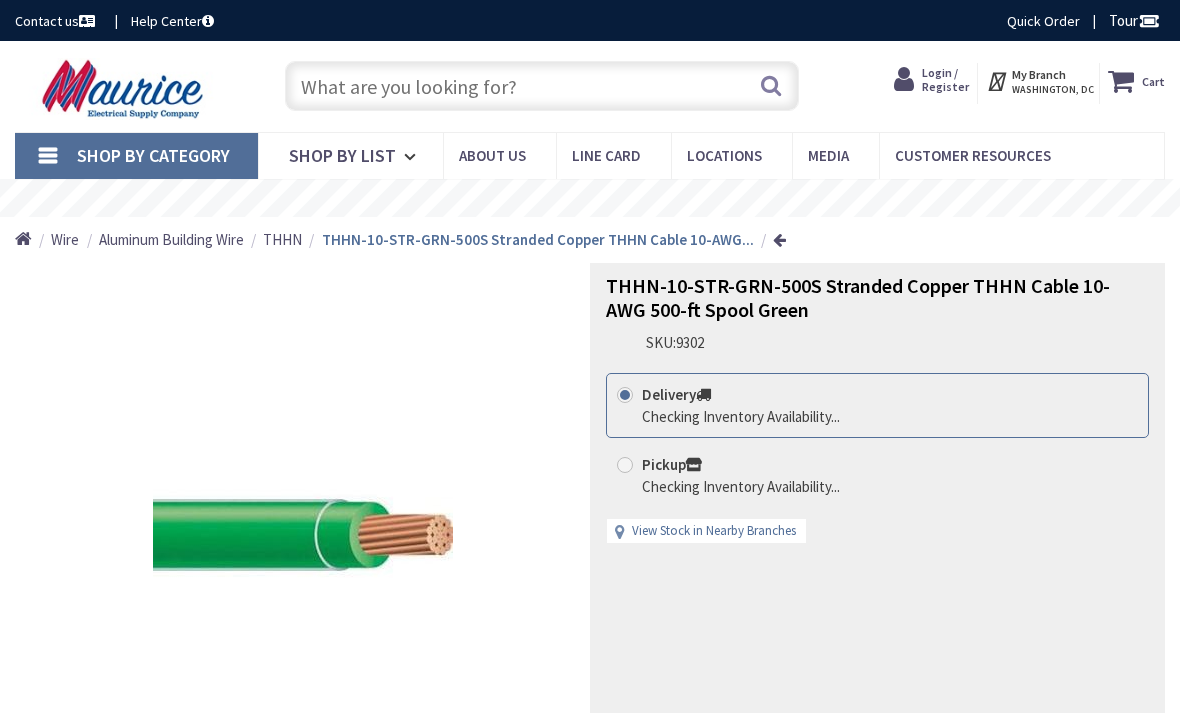 scroll, scrollTop: 0, scrollLeft: 0, axis: both 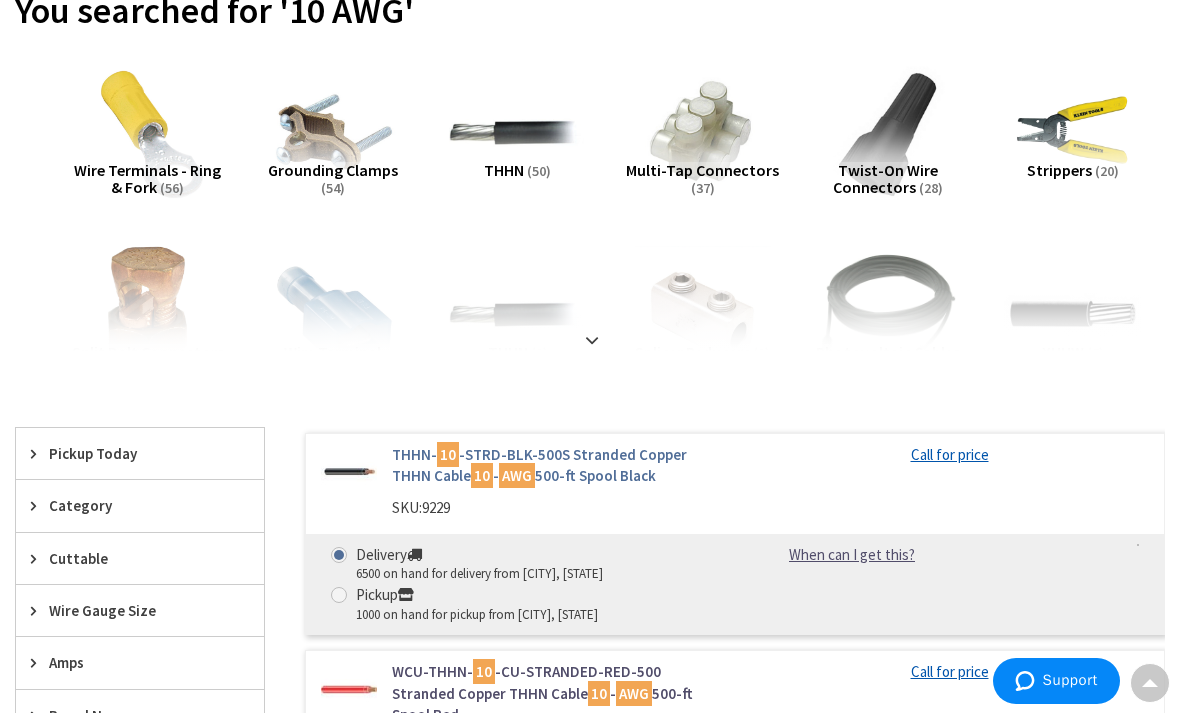 click on "THHN- 10 -STRD-BLK-500S Stranded Copper THHN Cable  10 - AWG  500-ft Spool Black" at bounding box center [556, 465] 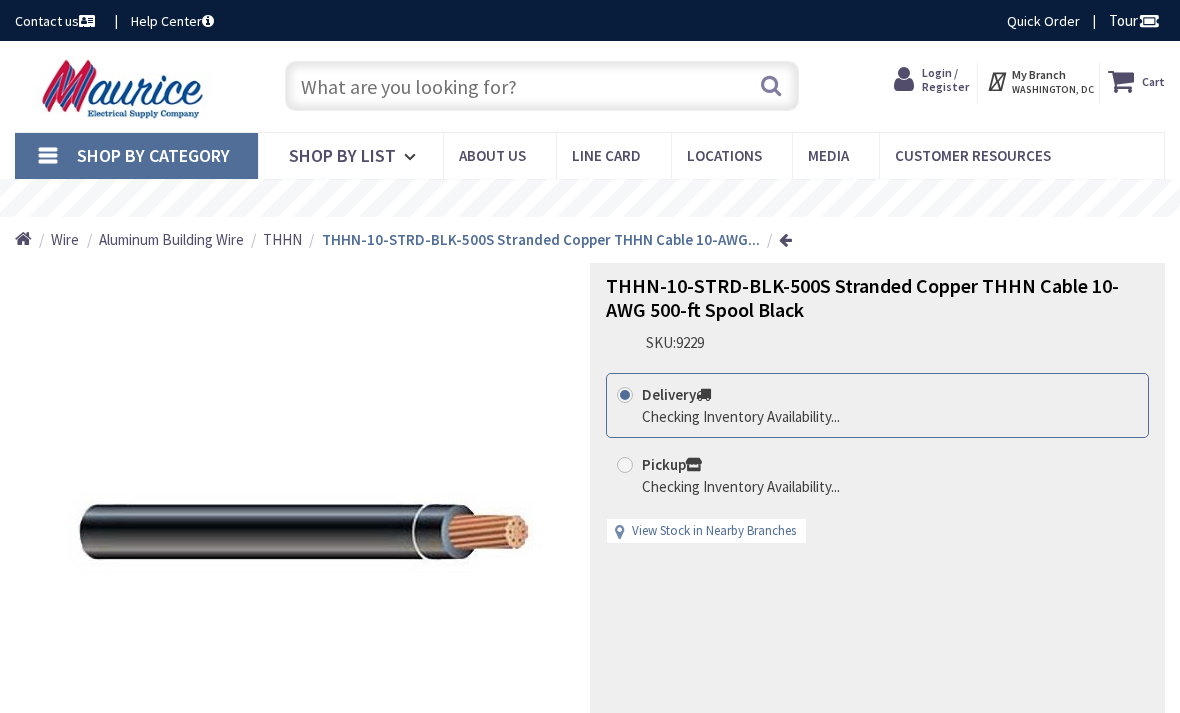 scroll, scrollTop: 0, scrollLeft: 0, axis: both 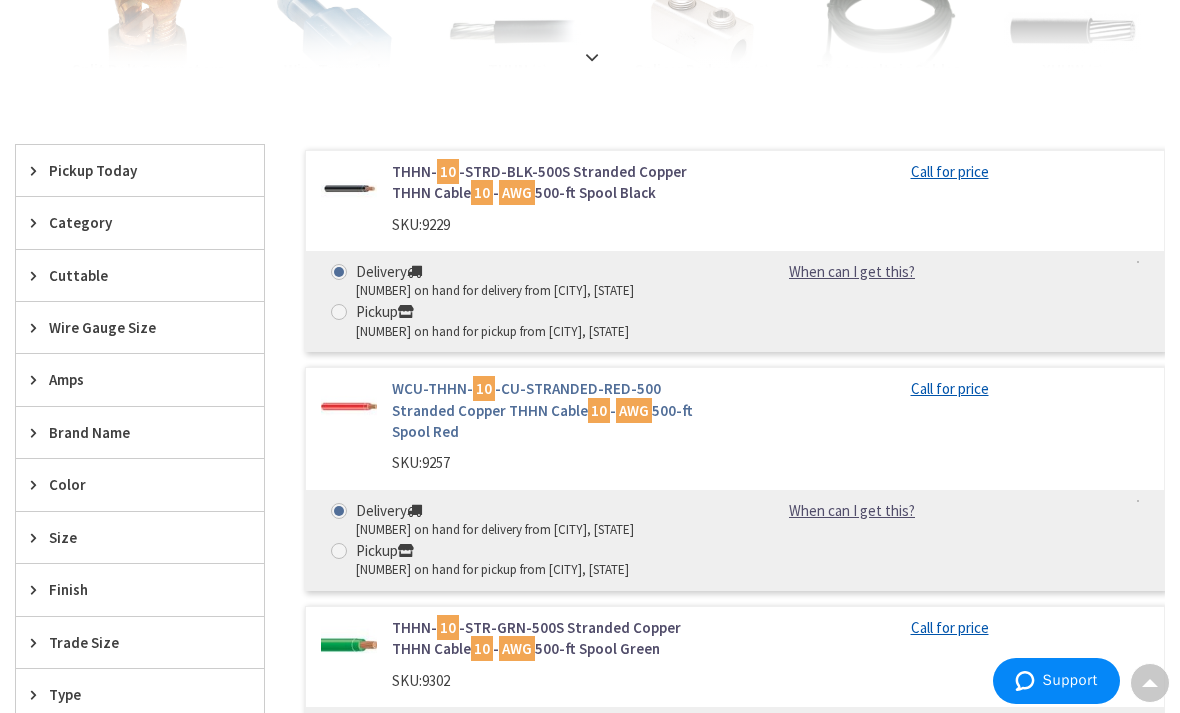click on "WCU-THHN- 10 -CU-STRANDED-RED-500 Stranded Copper THHN Cable  10 - AWG  500-ft Spool Red" at bounding box center [556, 410] 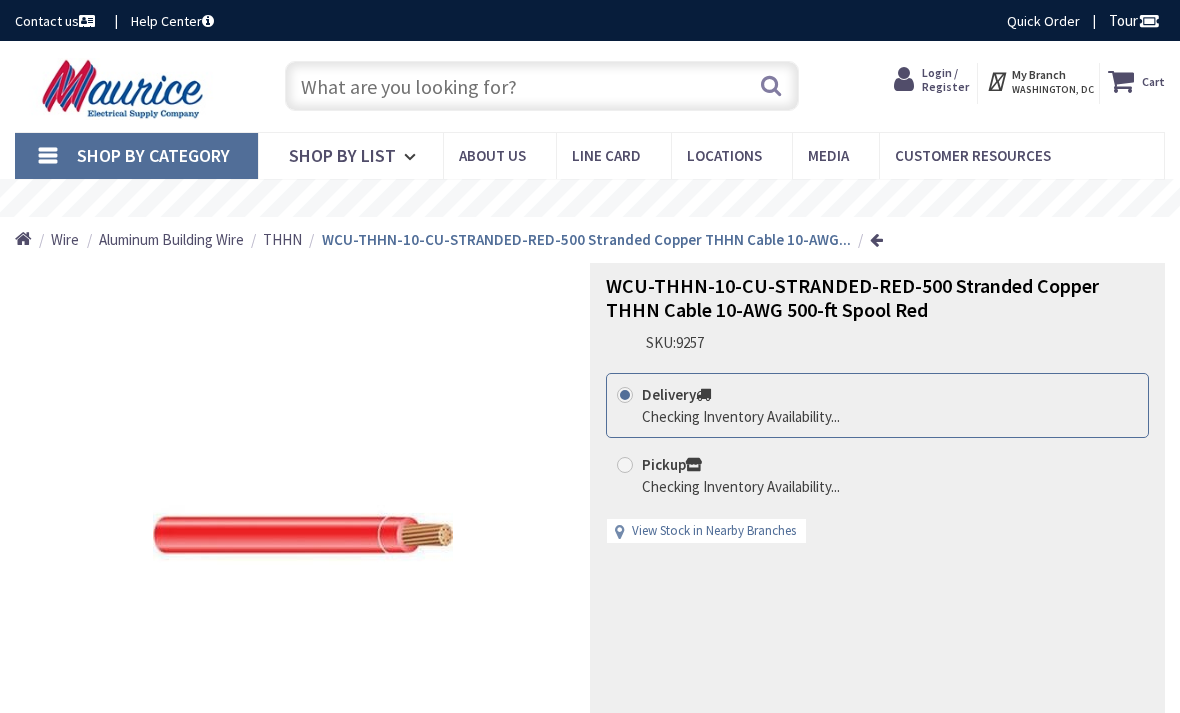 scroll, scrollTop: 0, scrollLeft: 0, axis: both 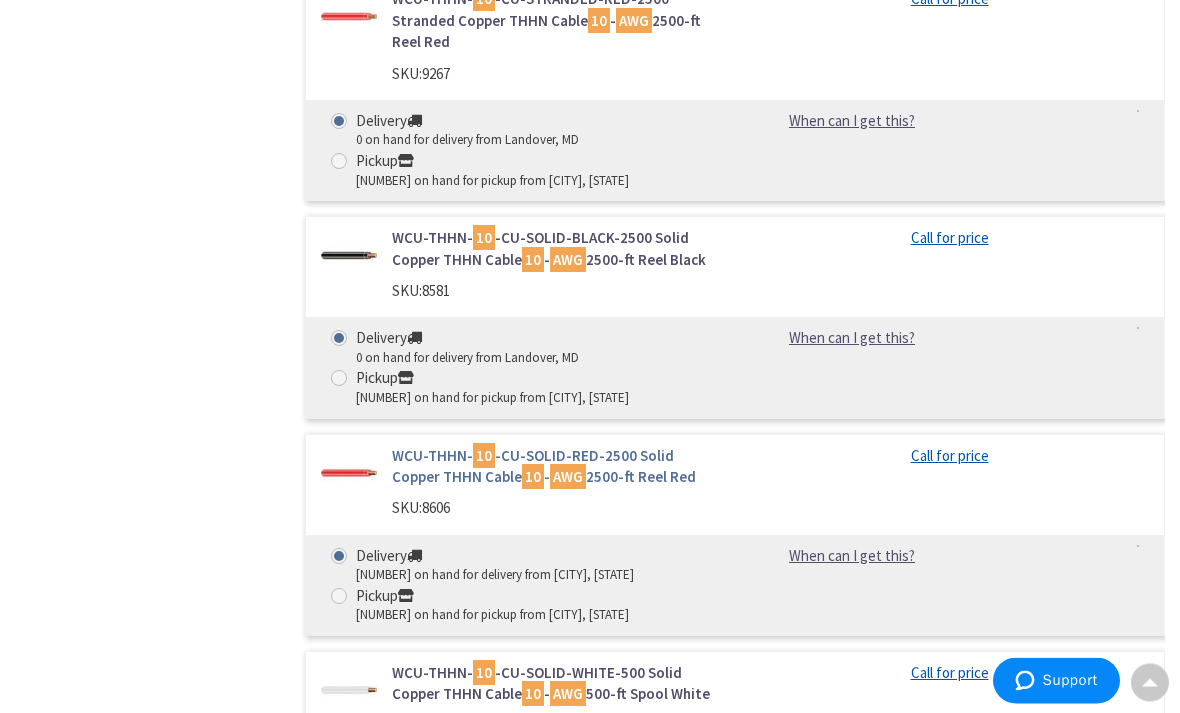 click on "WCU-THHN- 10 -CU-SOLID-RED-2500 Solid Copper THHN Cable  10 - AWG  2500-ft Reel Red" at bounding box center (556, 467) 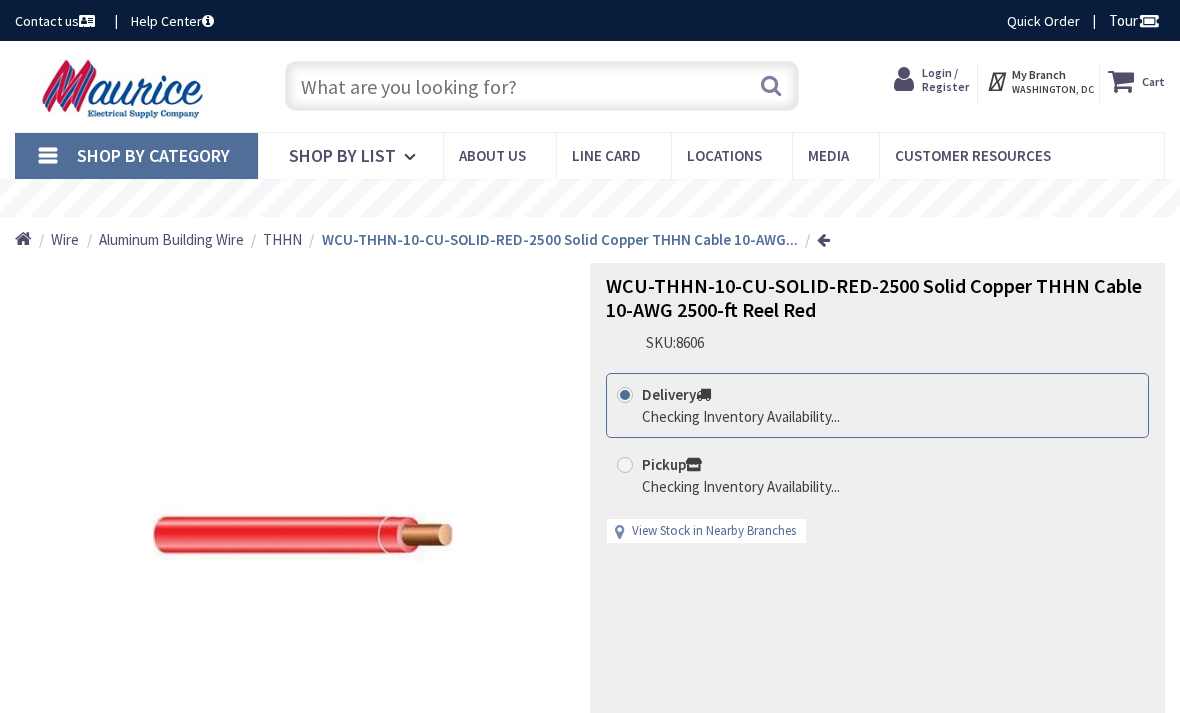 scroll, scrollTop: 0, scrollLeft: 0, axis: both 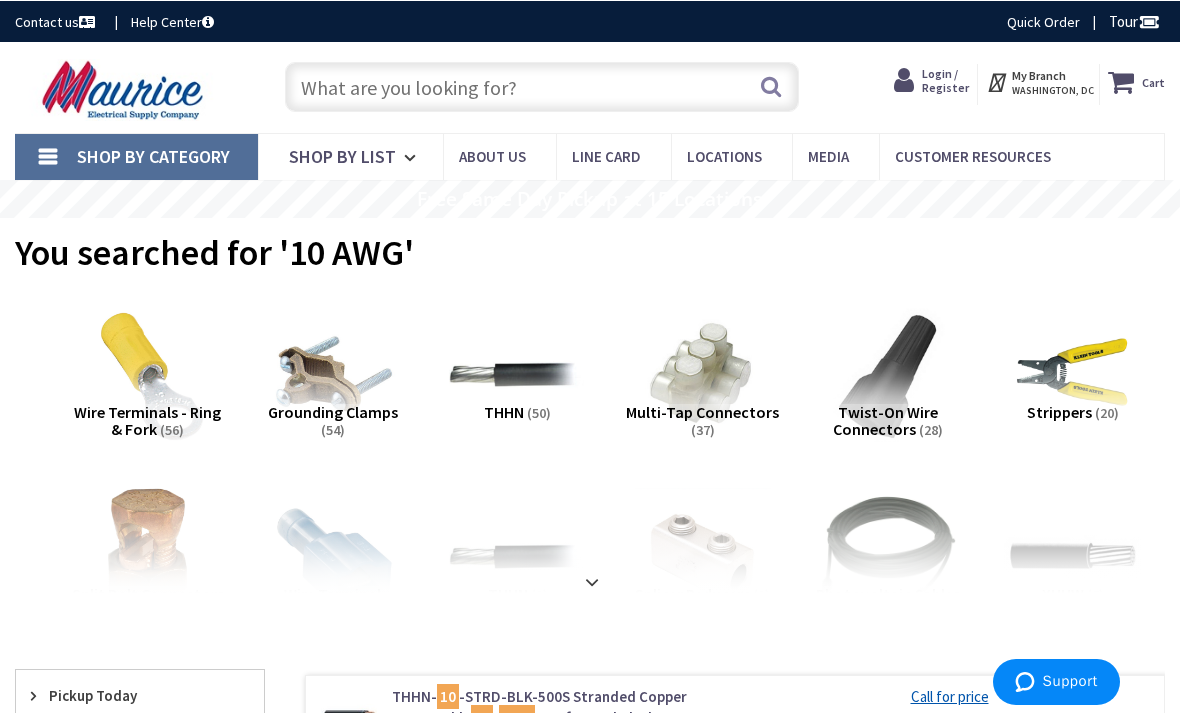 click at bounding box center (542, 86) 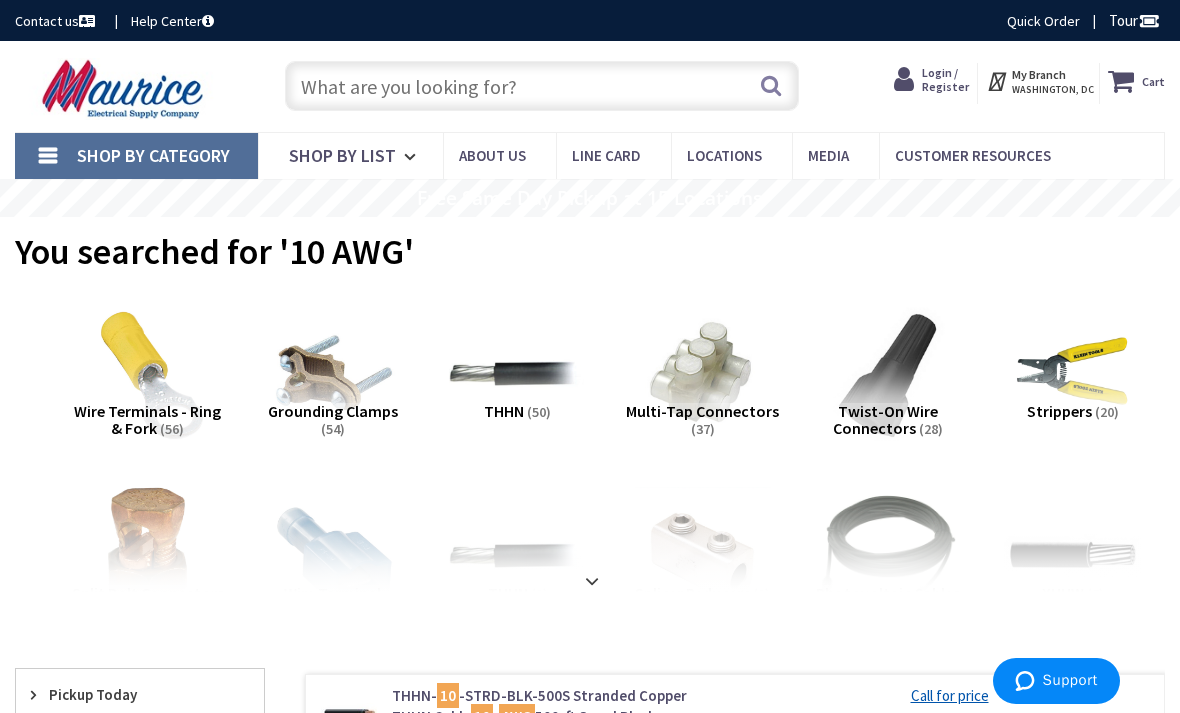 click at bounding box center [542, 86] 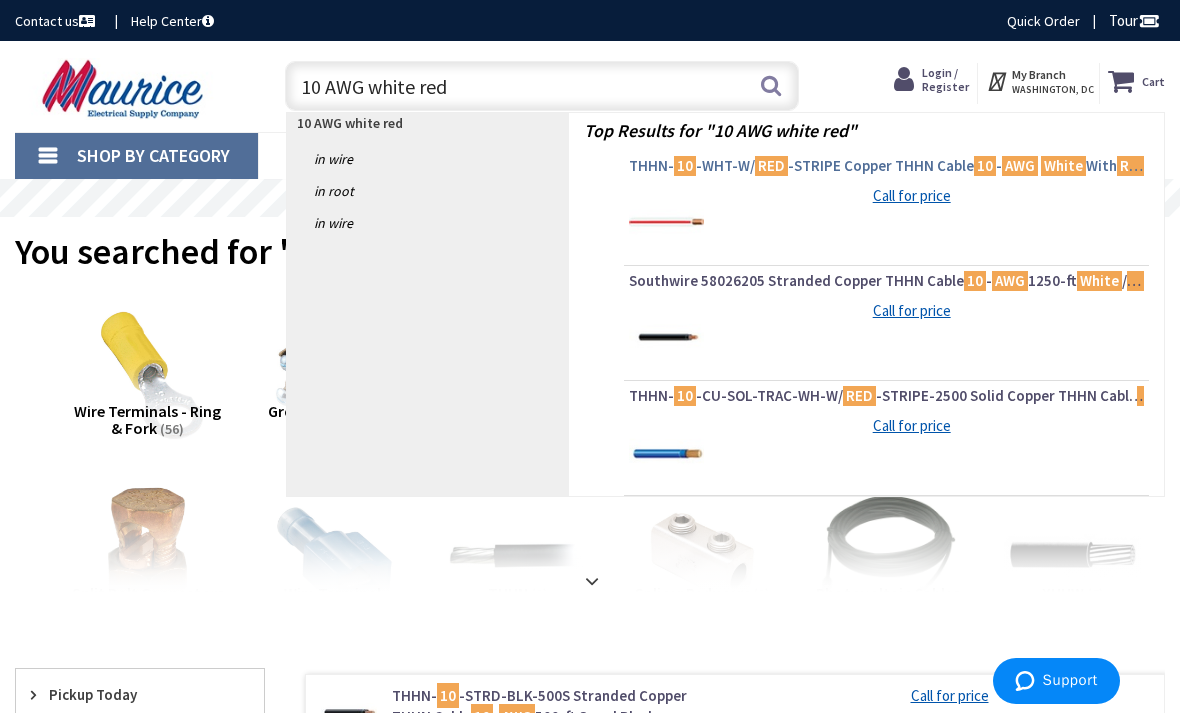 type on "10 AWG white red" 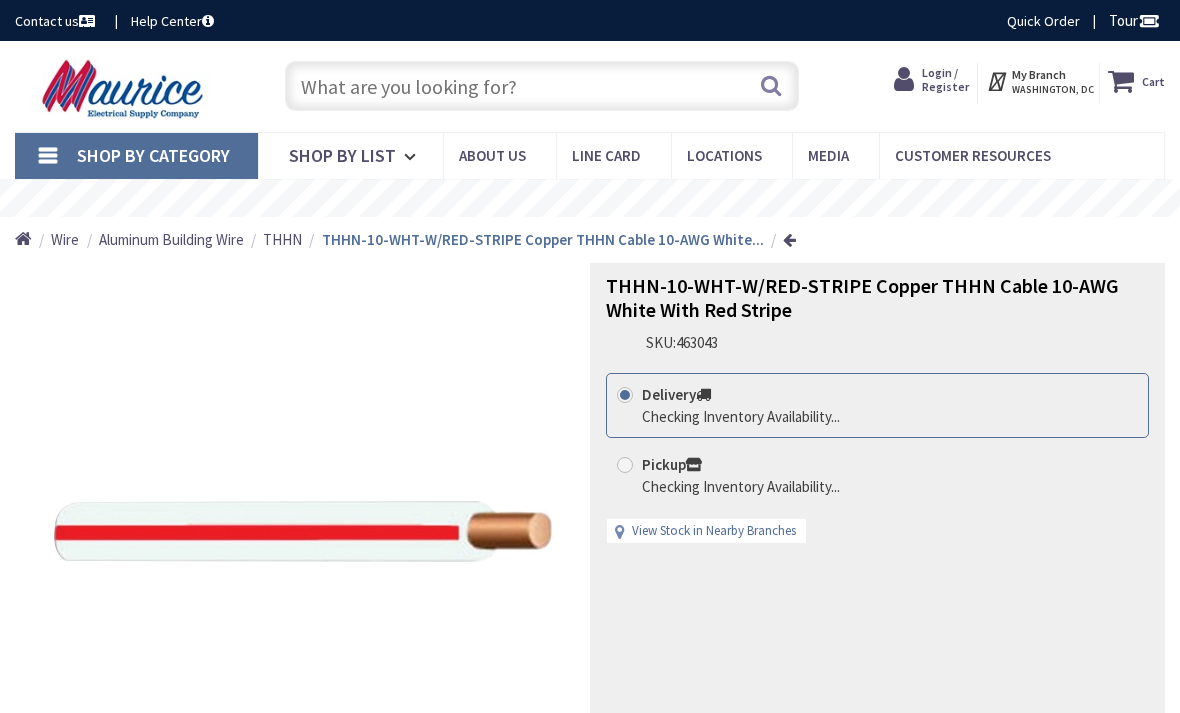 scroll, scrollTop: 0, scrollLeft: 0, axis: both 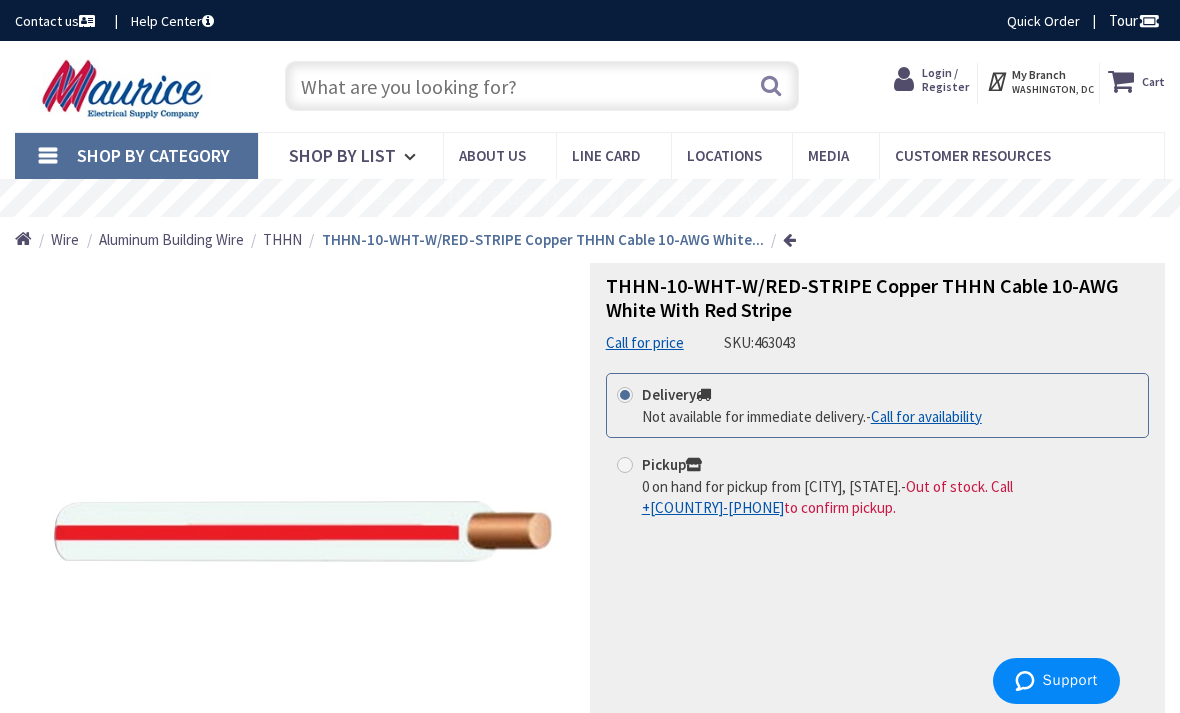 click at bounding box center [542, 86] 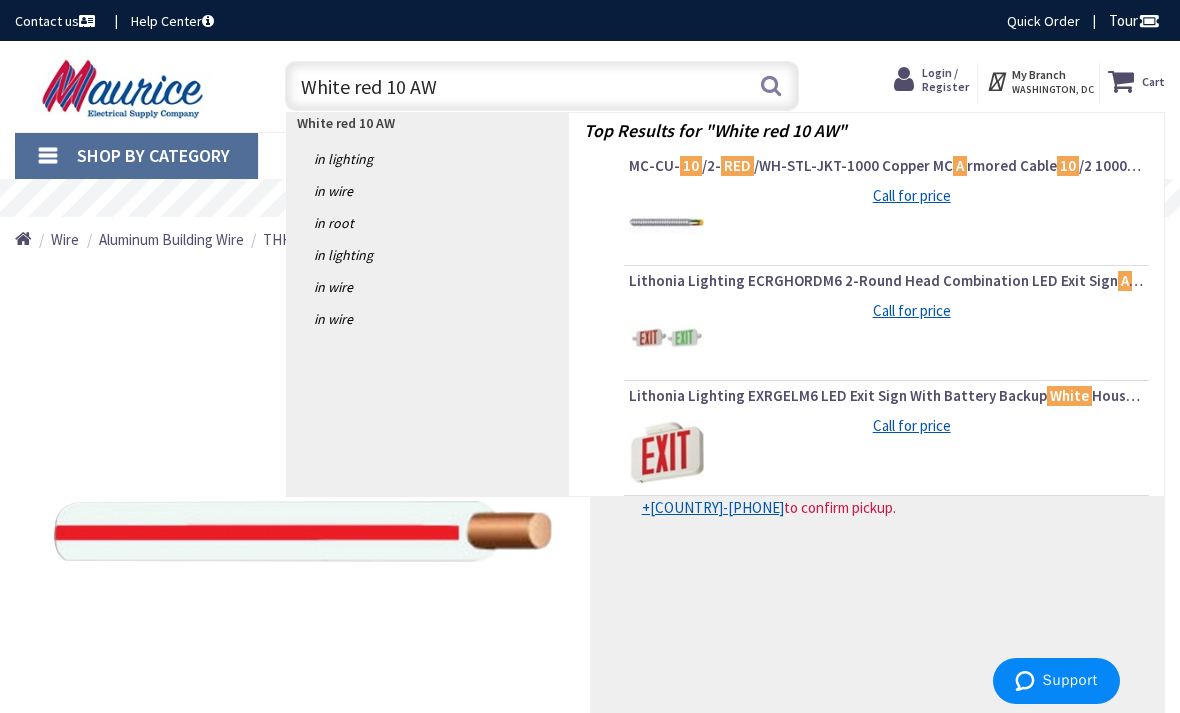 type on "White red 10 AWG" 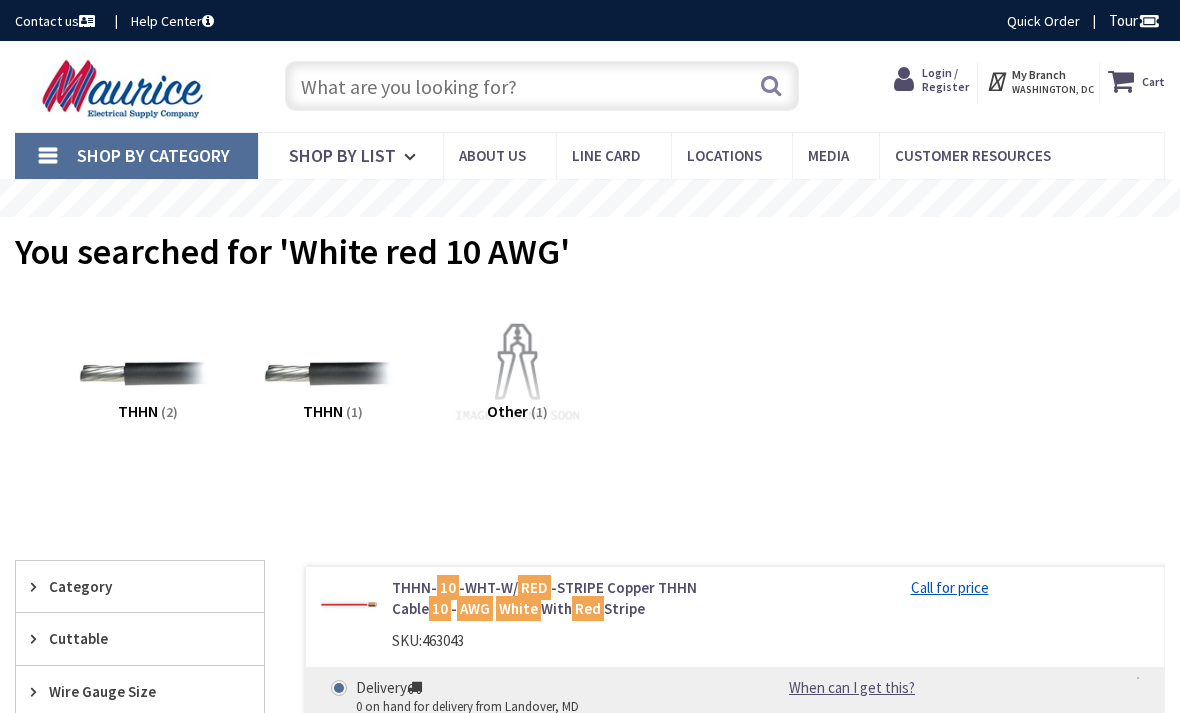 scroll, scrollTop: 0, scrollLeft: 0, axis: both 